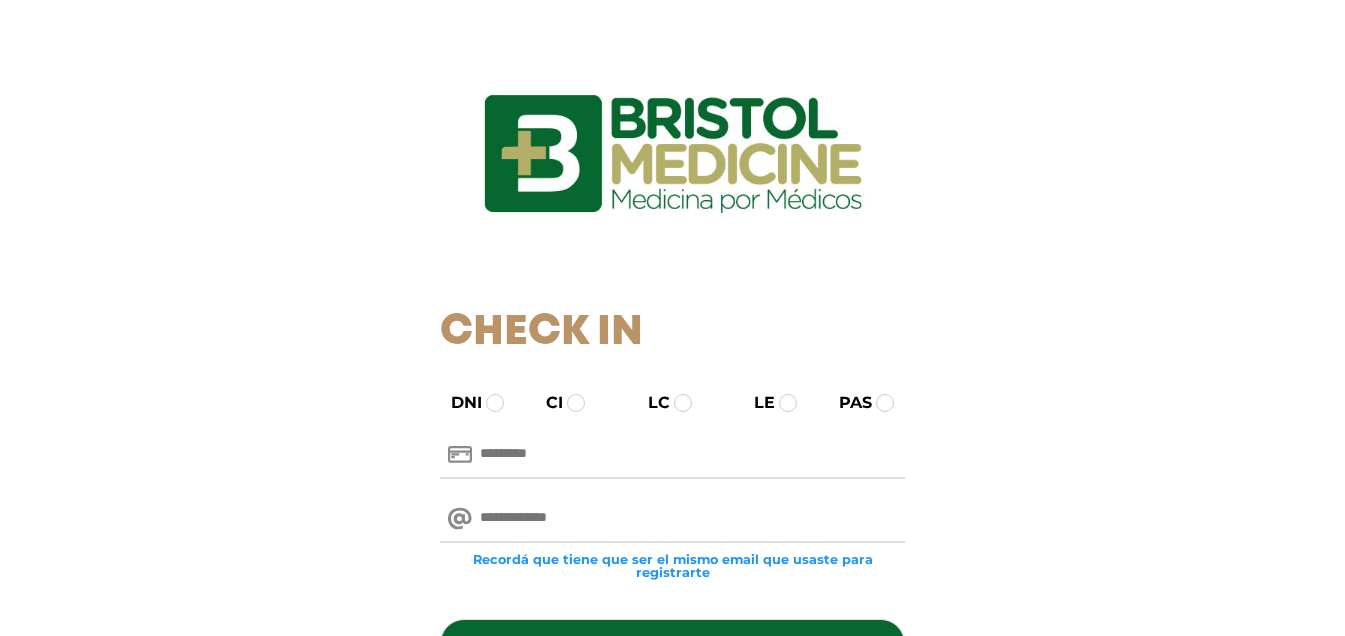 scroll, scrollTop: 0, scrollLeft: 0, axis: both 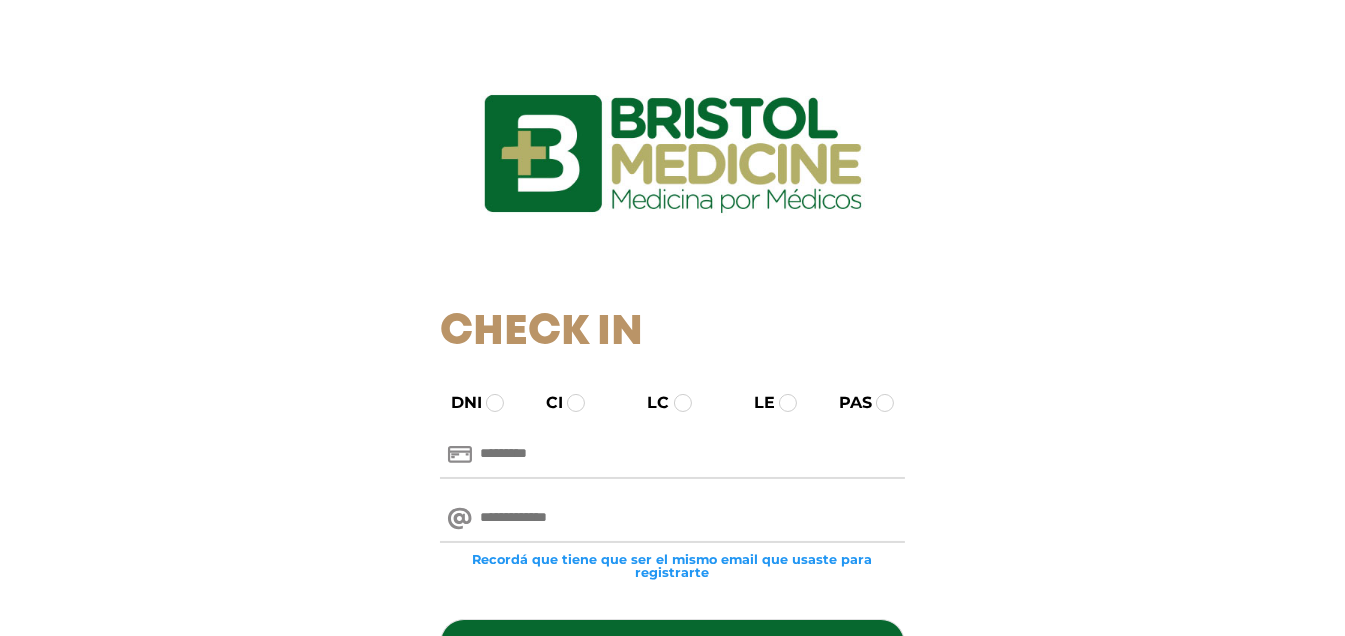 click at bounding box center [672, 455] 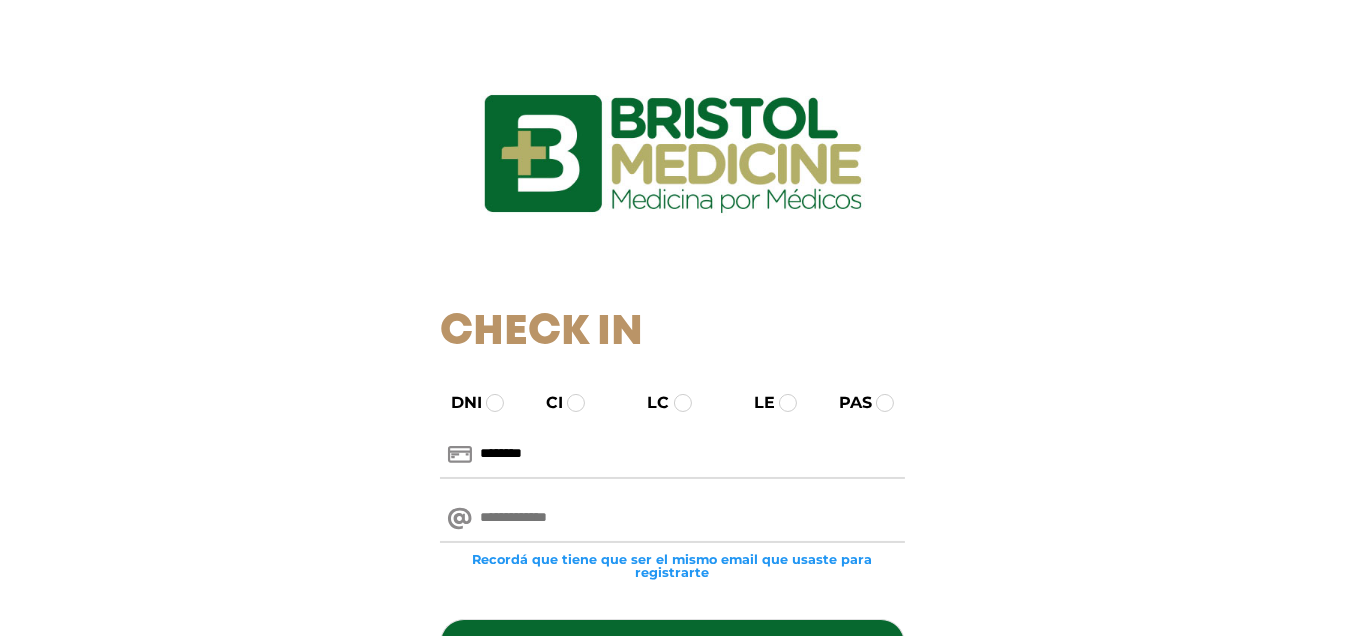 type on "********" 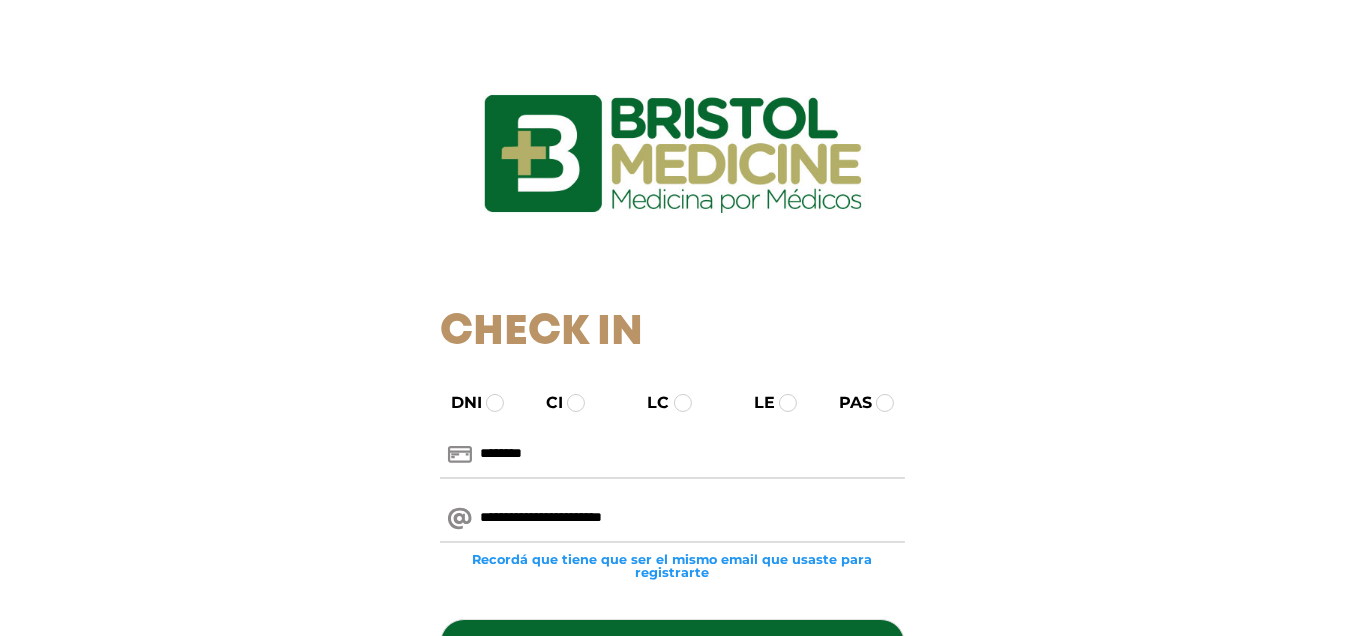 scroll, scrollTop: 200, scrollLeft: 0, axis: vertical 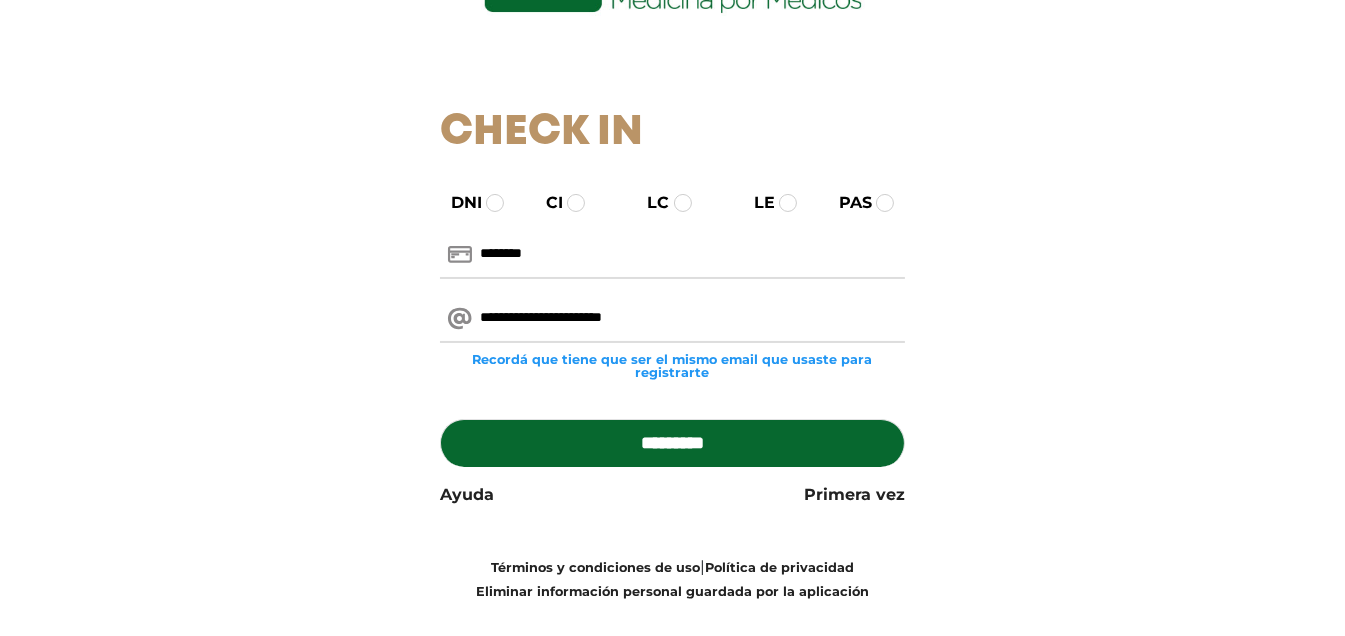 type on "**********" 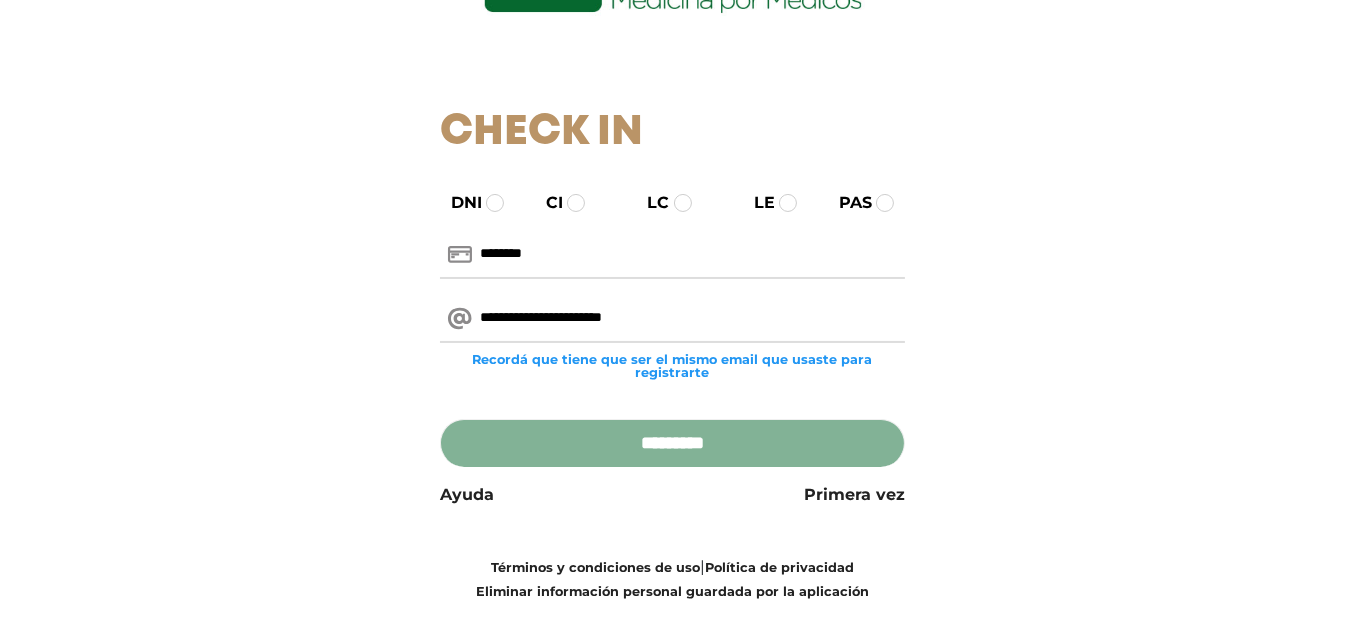 click on "*********" at bounding box center (672, 443) 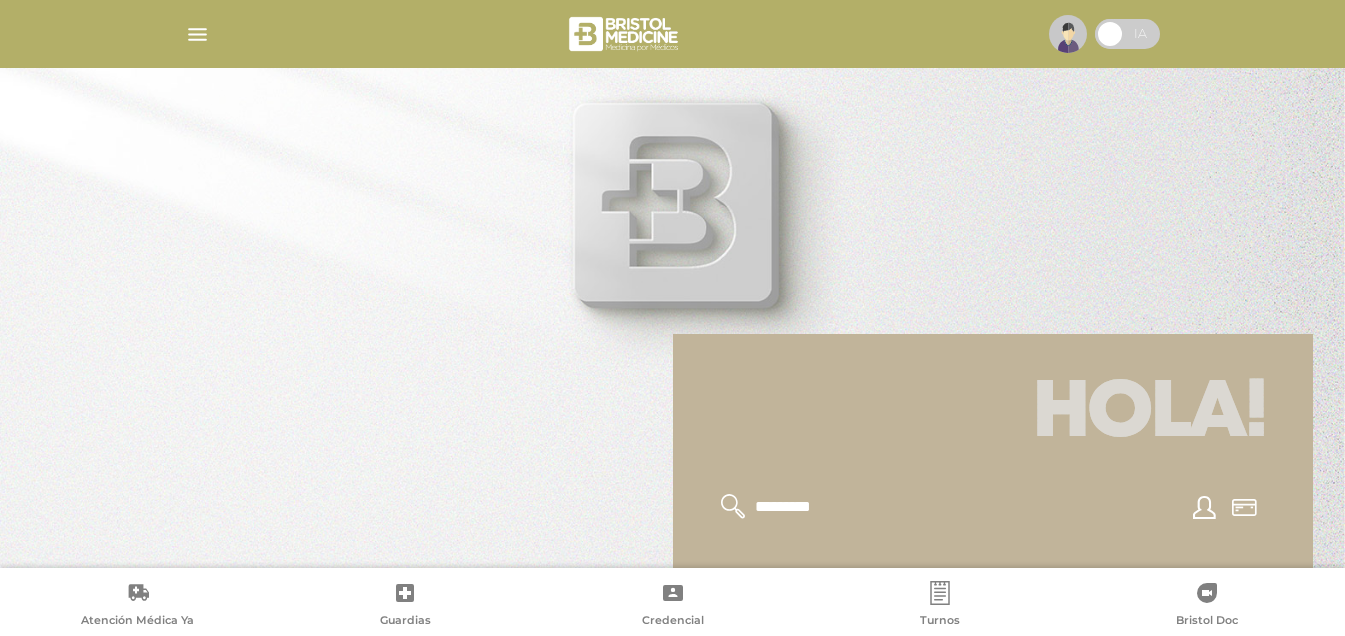 scroll, scrollTop: 0, scrollLeft: 0, axis: both 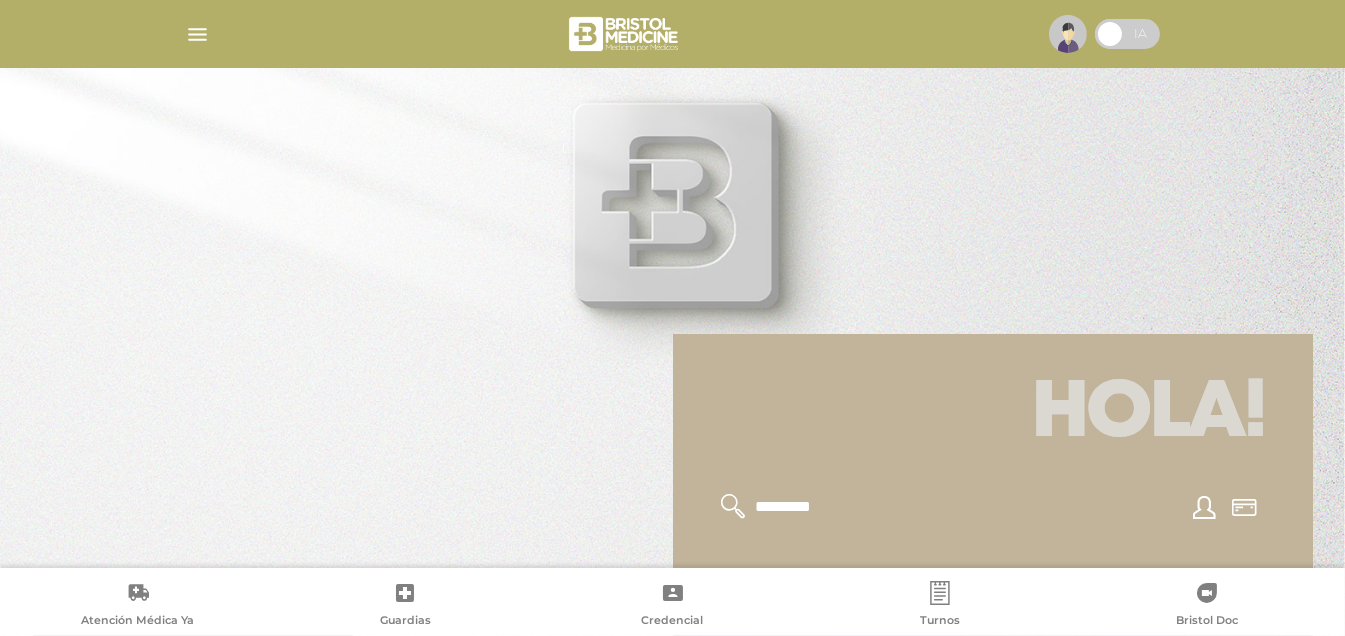 click at bounding box center [197, 34] 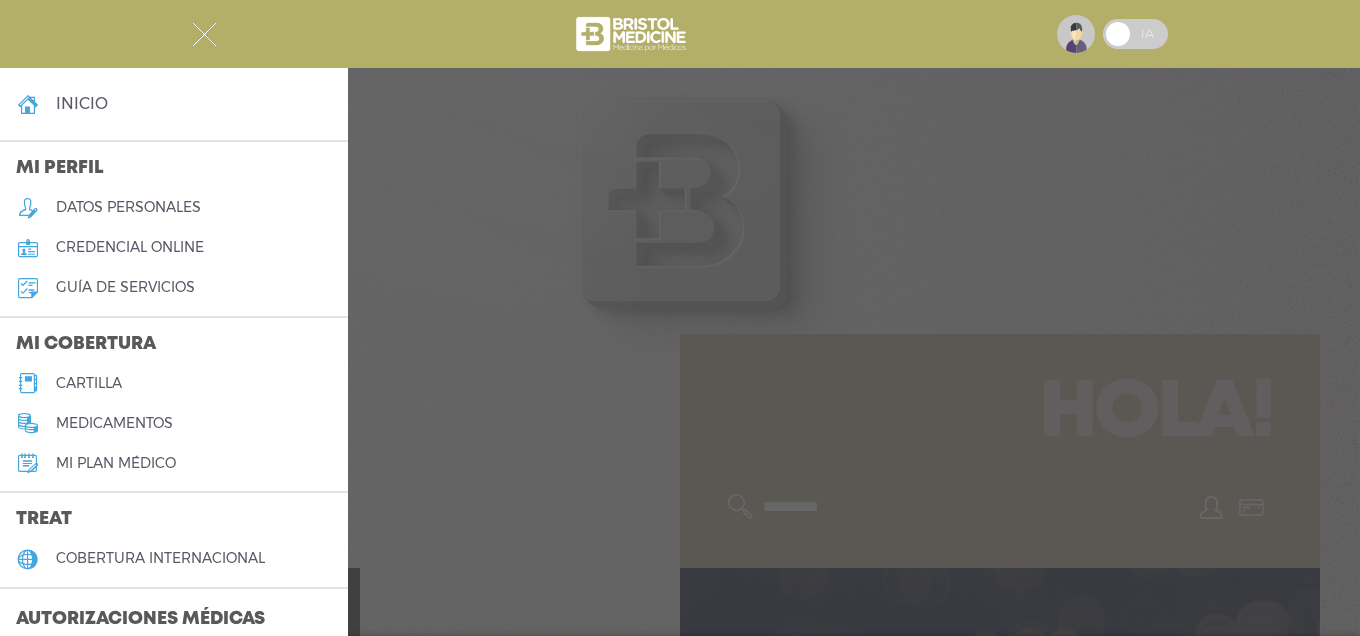 click on "cartilla" at bounding box center (89, 383) 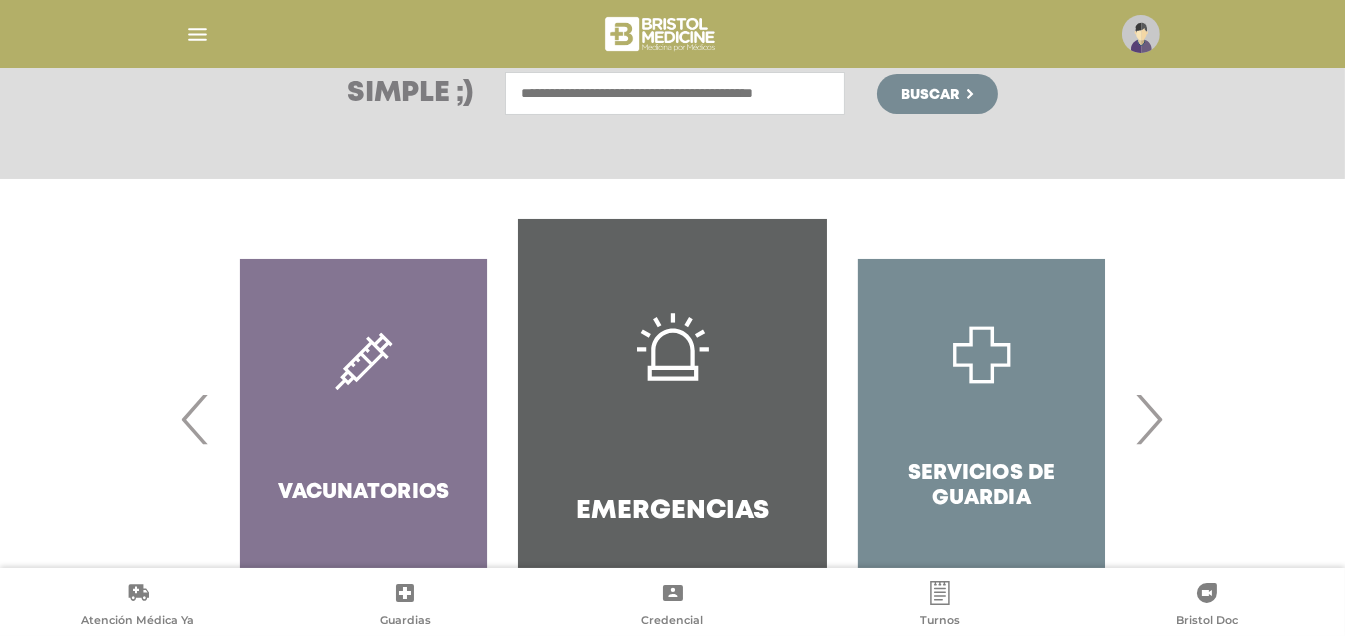 scroll, scrollTop: 390, scrollLeft: 0, axis: vertical 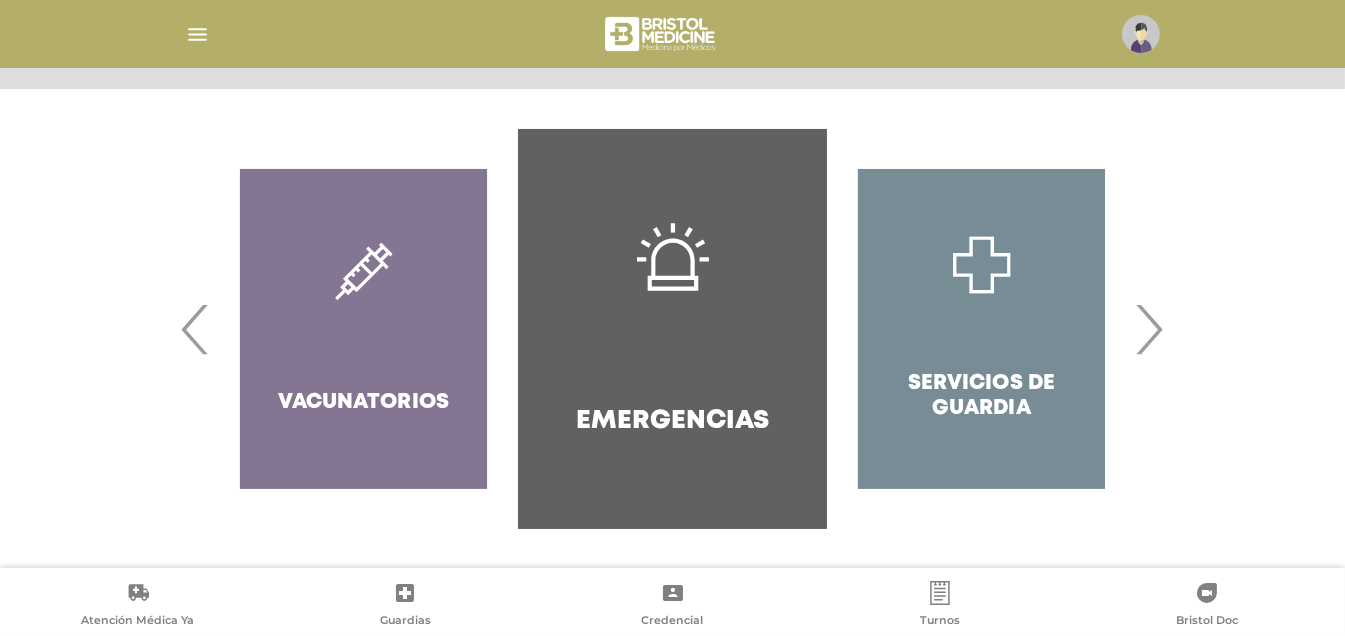 click on "Servicios de Guardia" at bounding box center [981, 329] 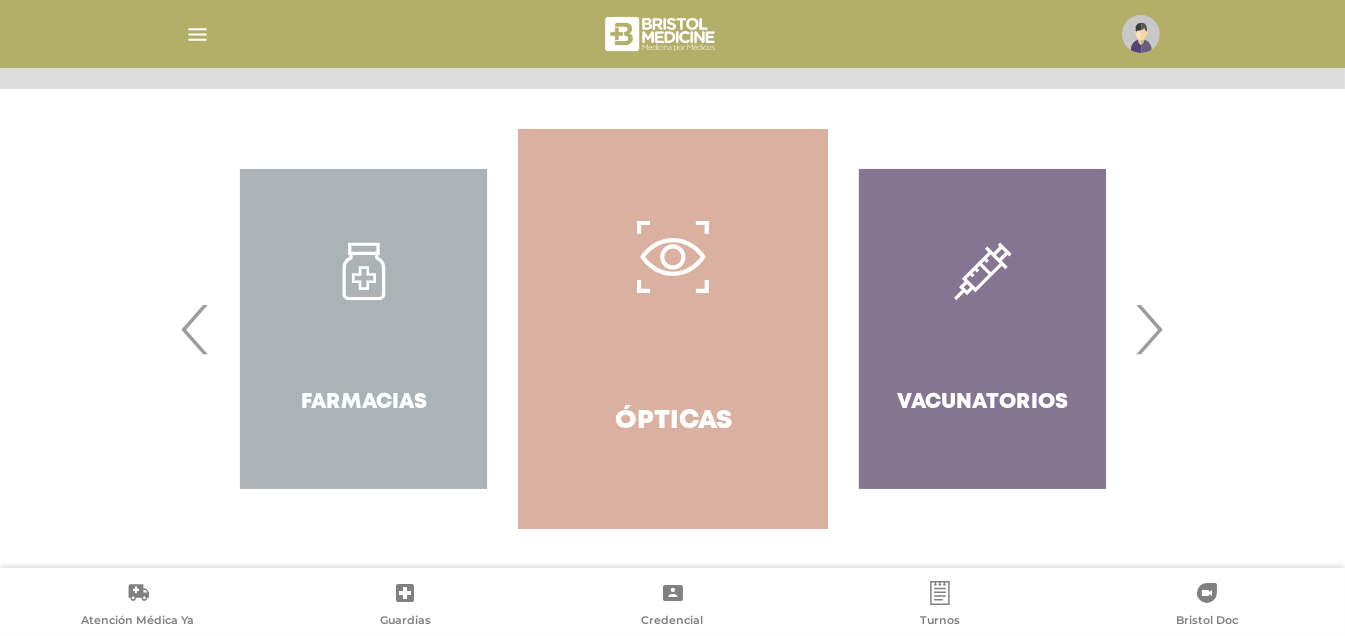 click on "›" at bounding box center [1149, 329] 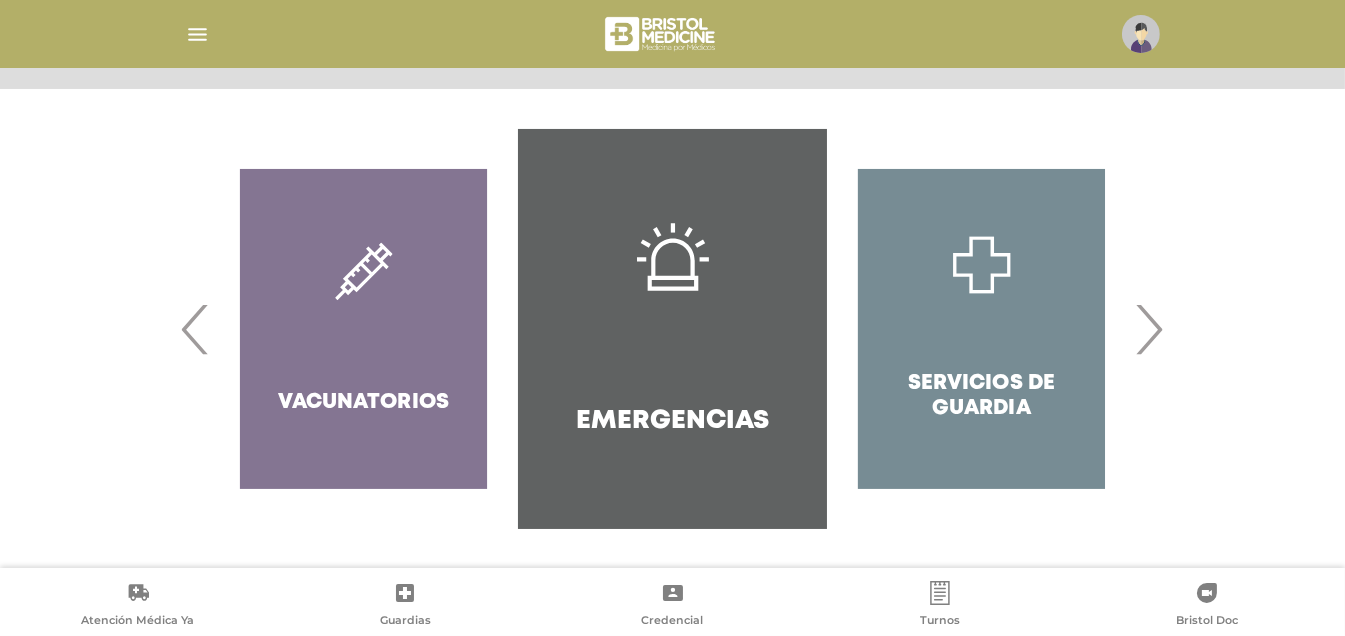 click on "›" at bounding box center [1149, 329] 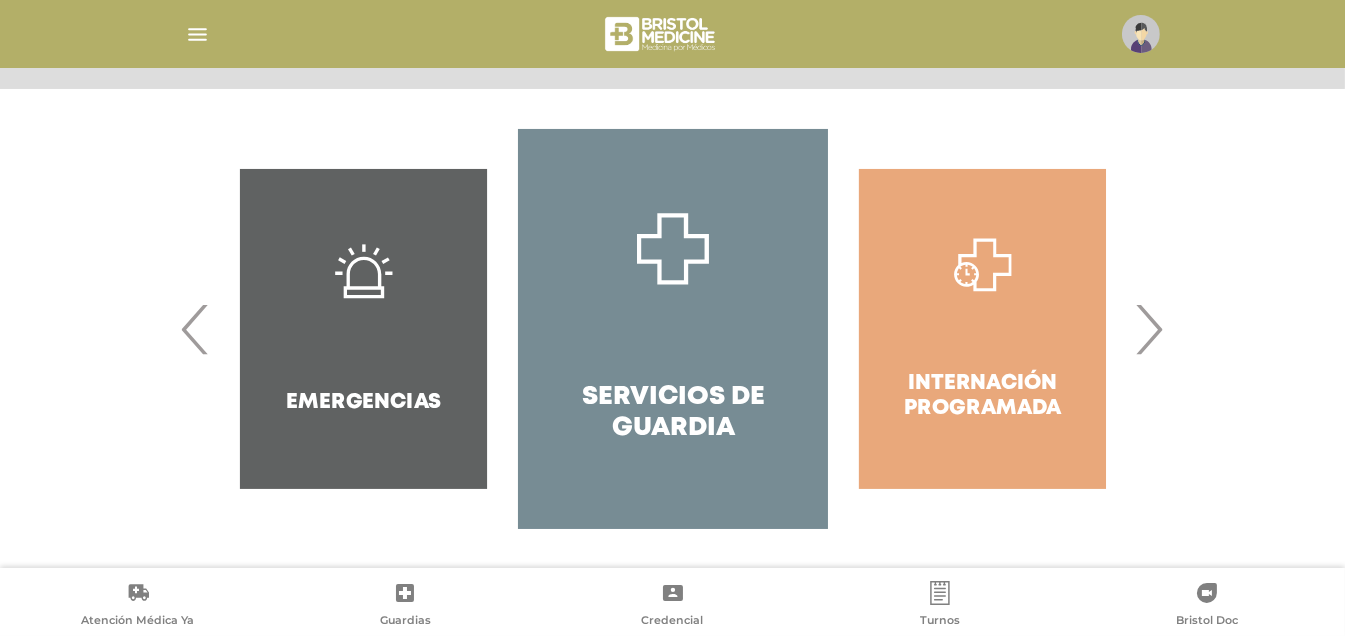 click on "›" at bounding box center [1149, 329] 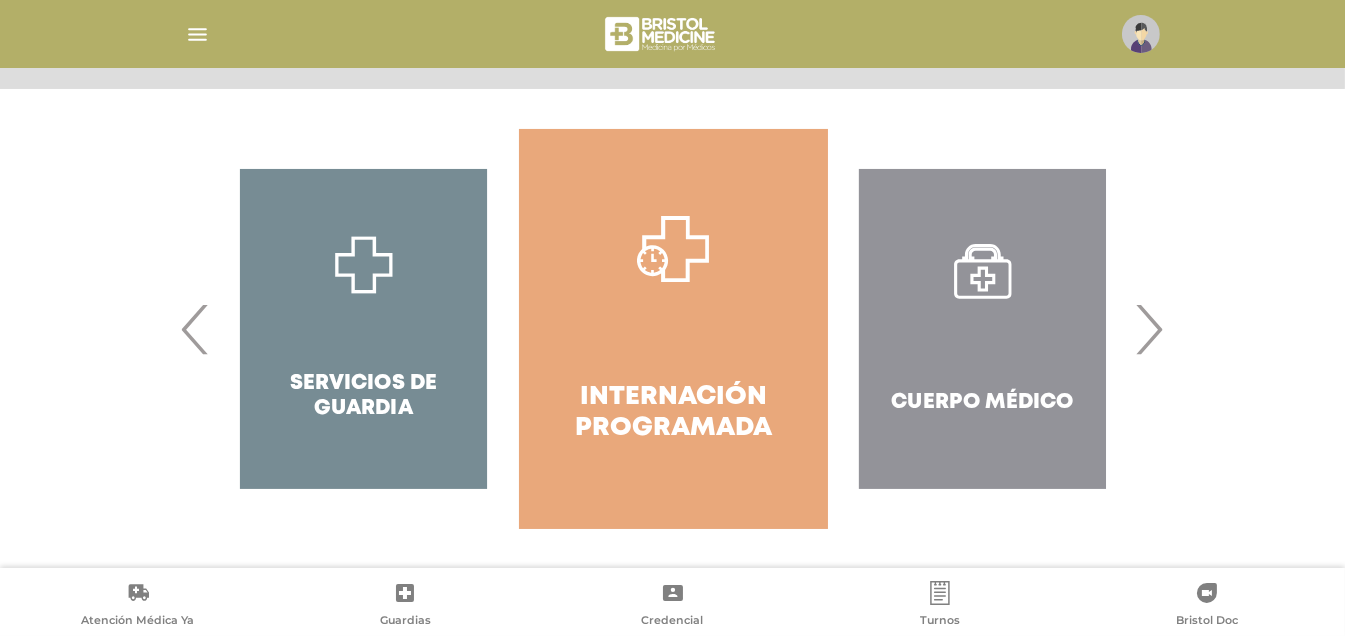click on "›" at bounding box center (1149, 329) 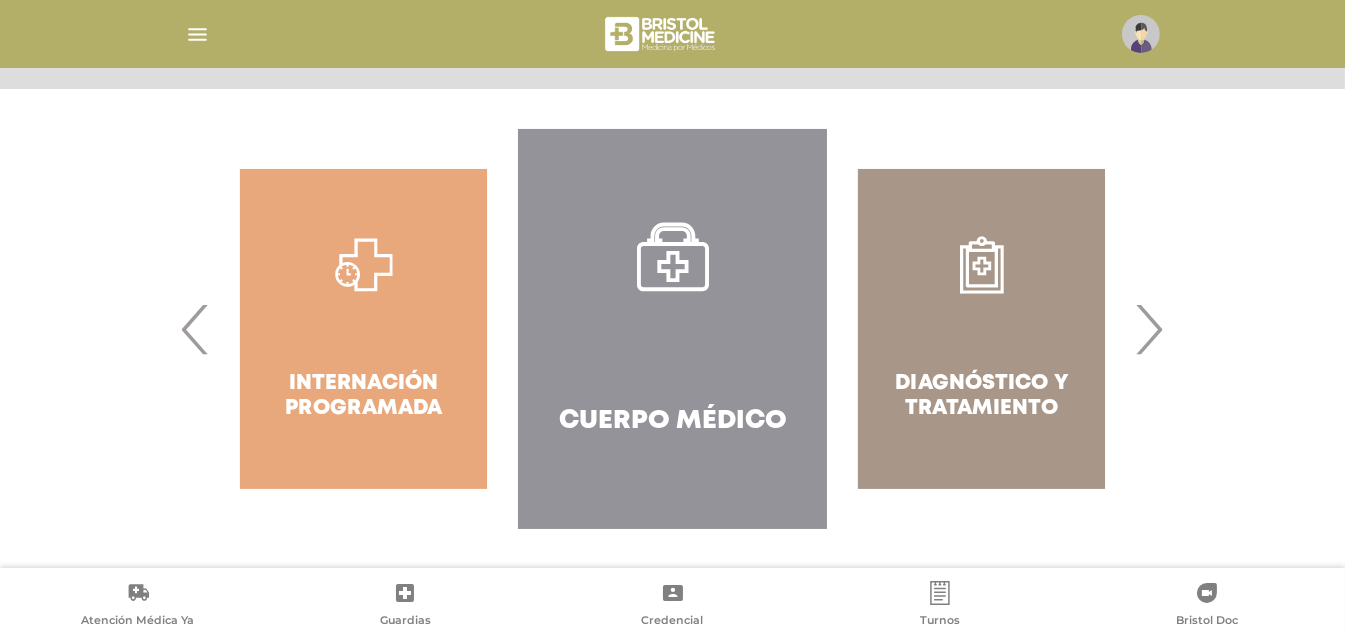click on "›" at bounding box center (1149, 329) 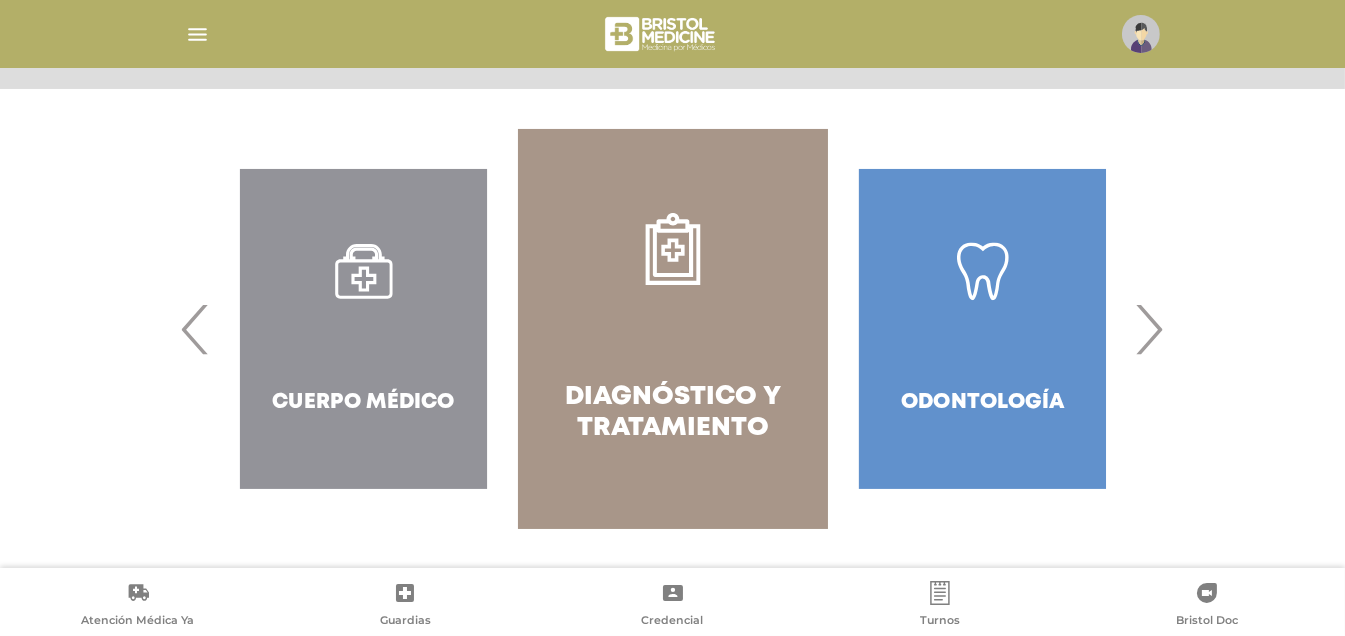 click on "Diagnóstico y Tratamiento" at bounding box center [672, 329] 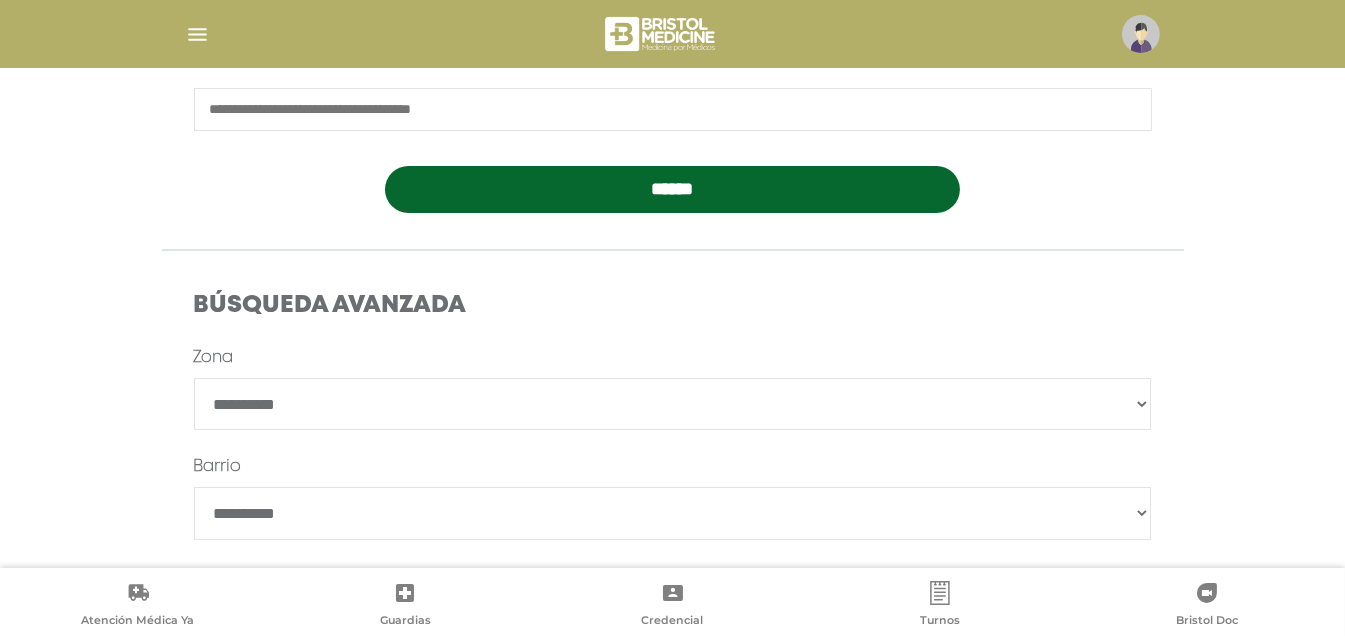 scroll, scrollTop: 600, scrollLeft: 0, axis: vertical 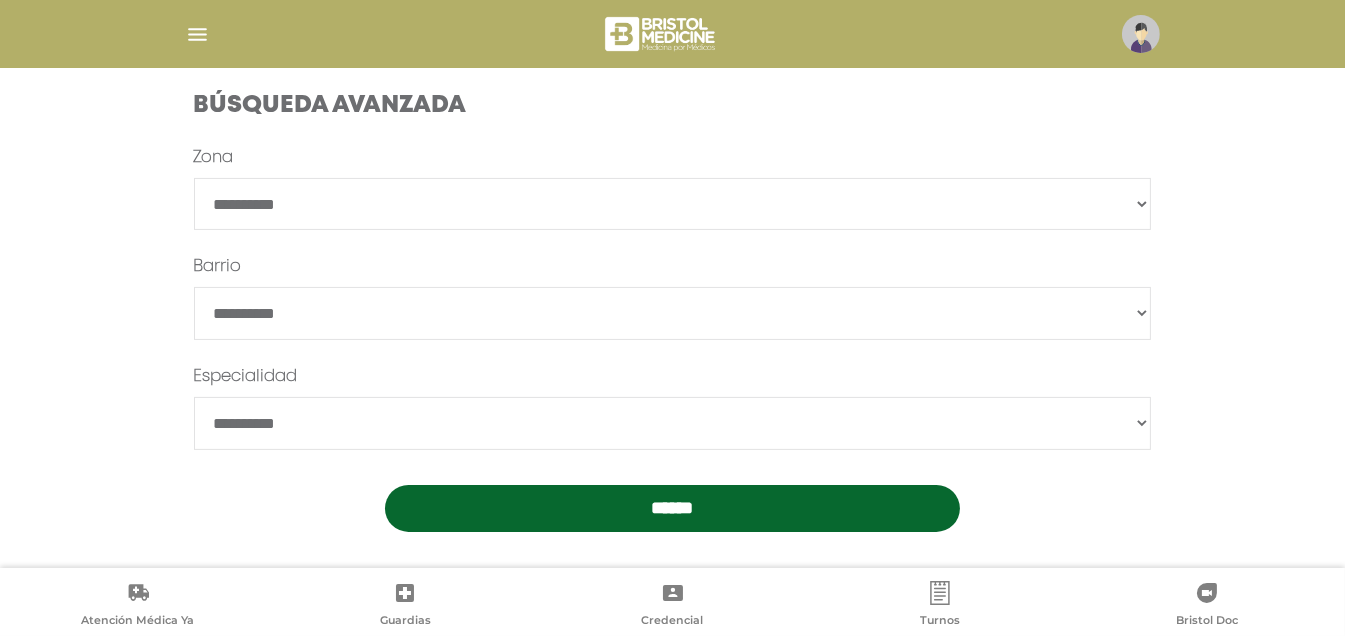 click on "**********" at bounding box center [673, 204] 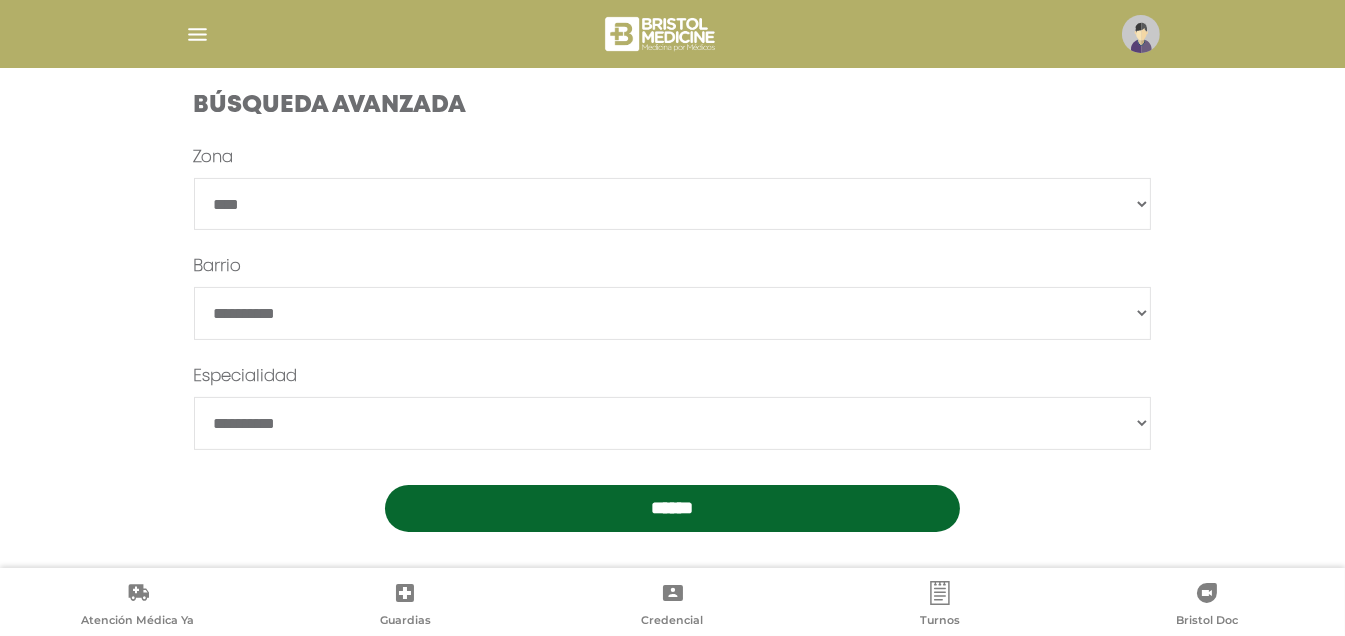 click on "**********" at bounding box center [673, 204] 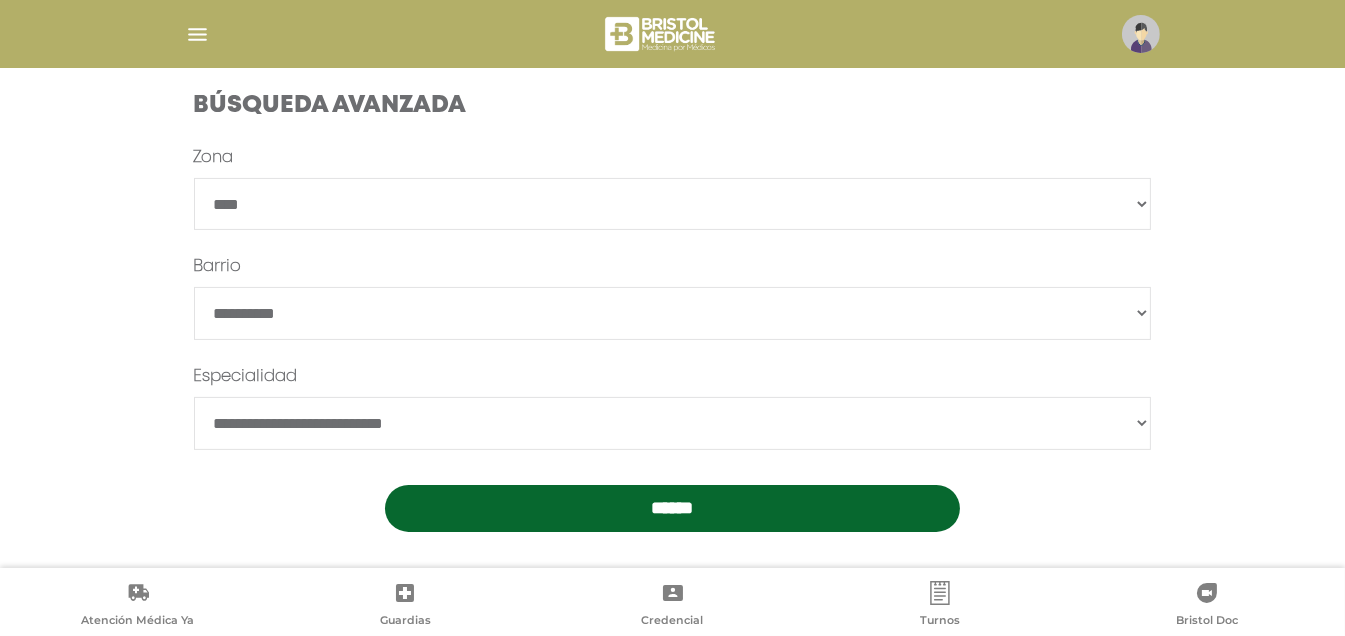 click on "**********" at bounding box center [673, 423] 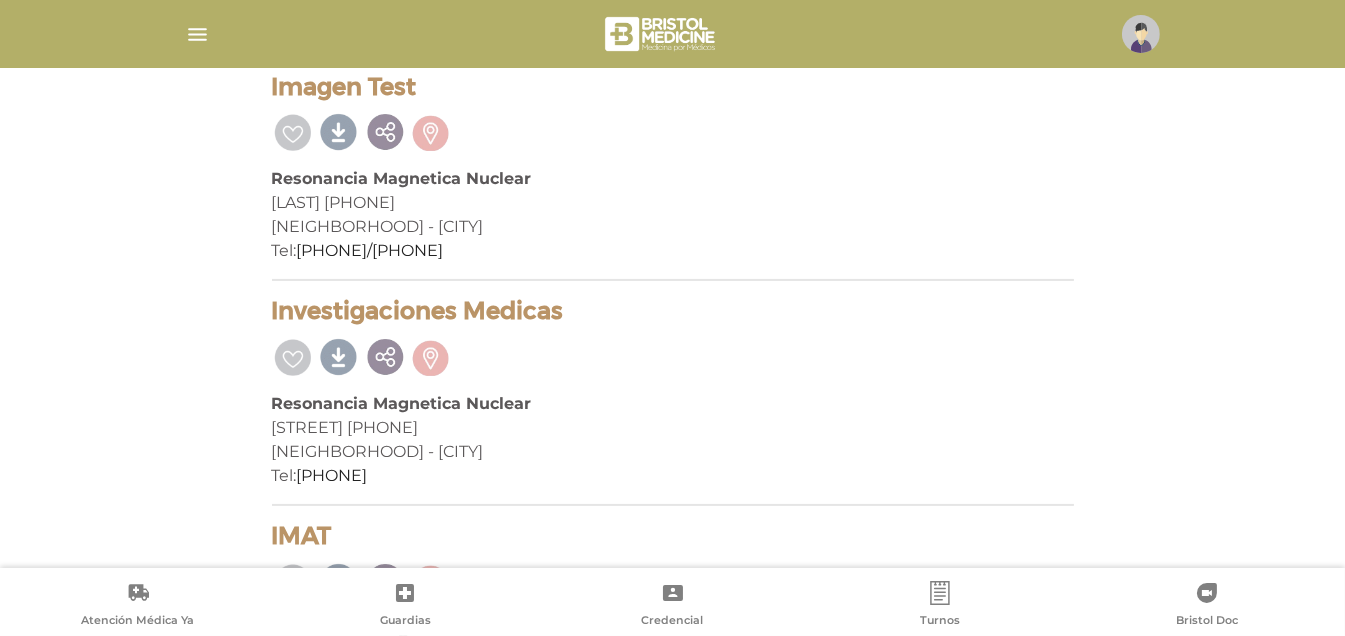 scroll, scrollTop: 579, scrollLeft: 0, axis: vertical 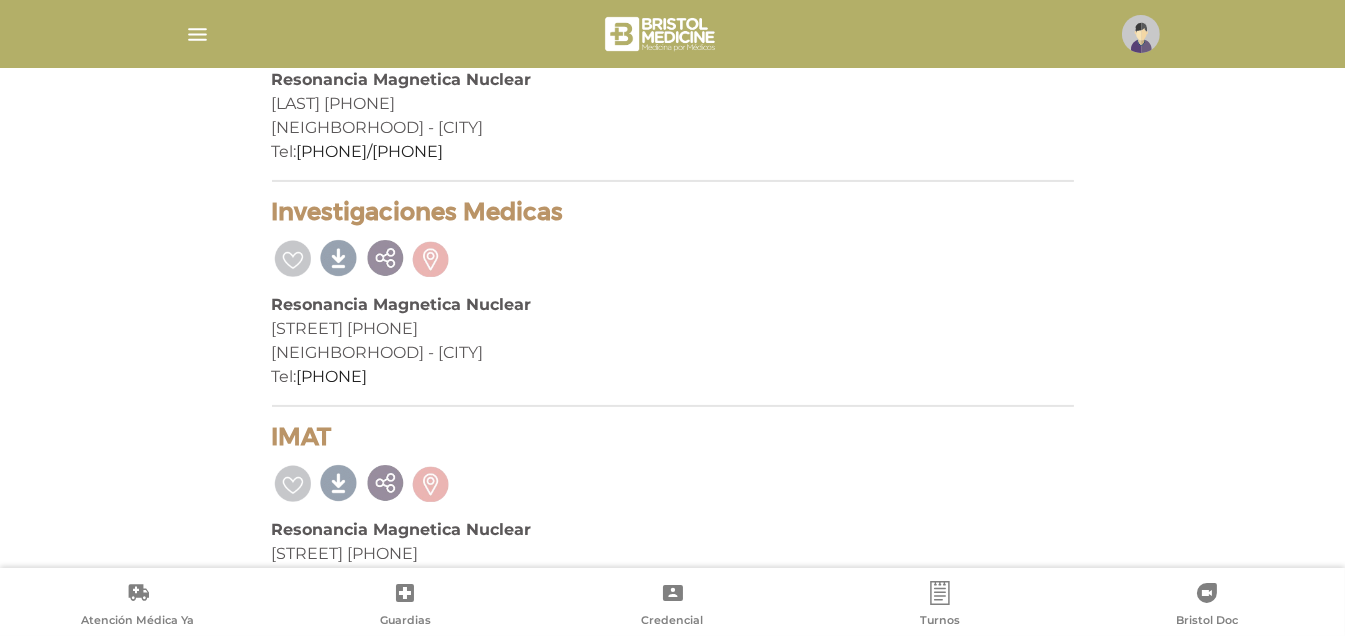 drag, startPoint x: 263, startPoint y: 209, endPoint x: 575, endPoint y: 214, distance: 312.04007 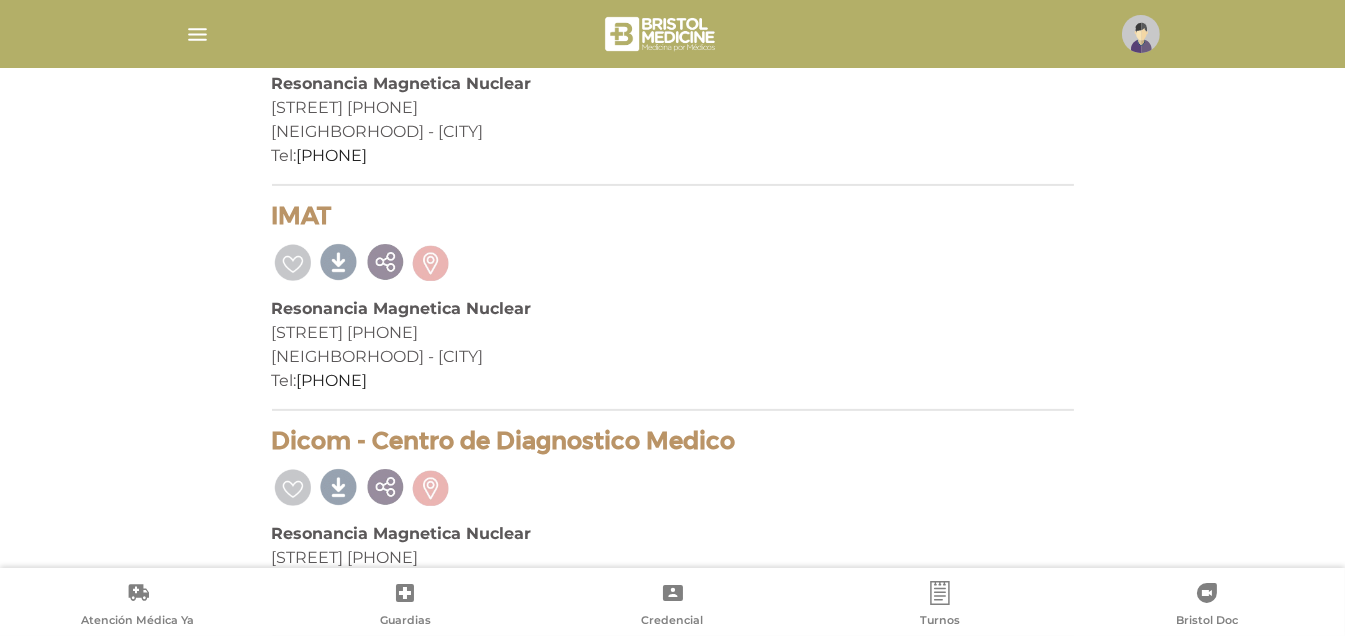scroll, scrollTop: 880, scrollLeft: 0, axis: vertical 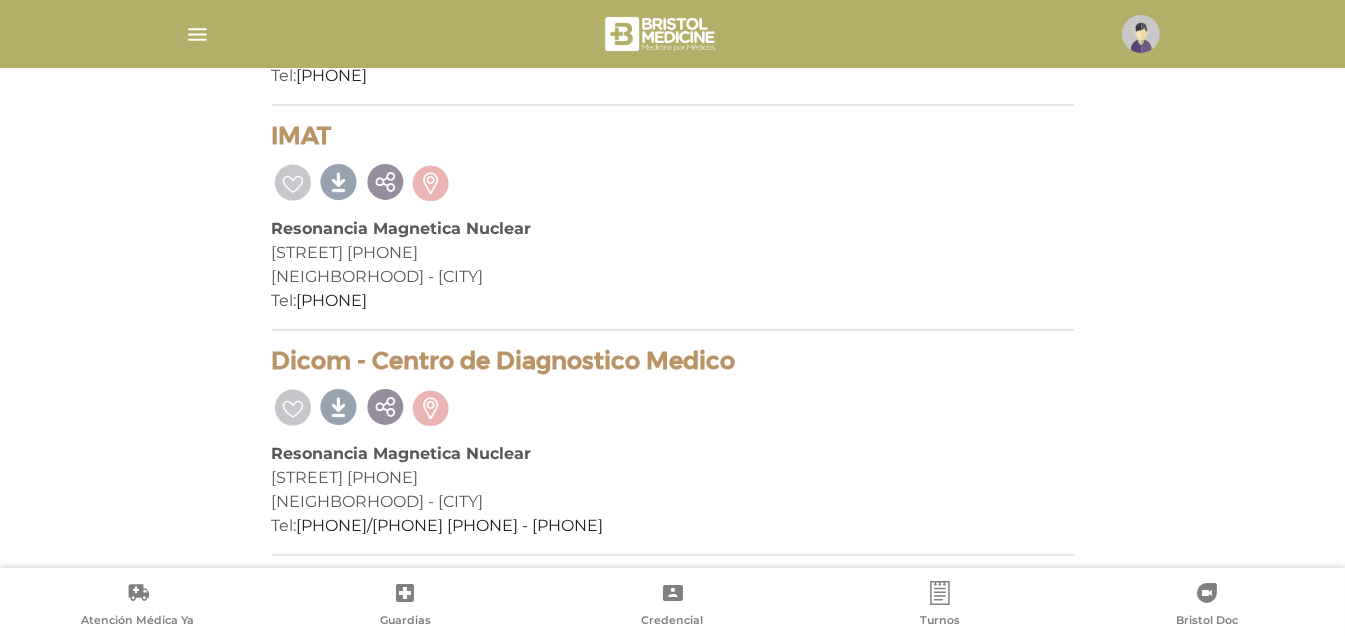 click at bounding box center [197, 34] 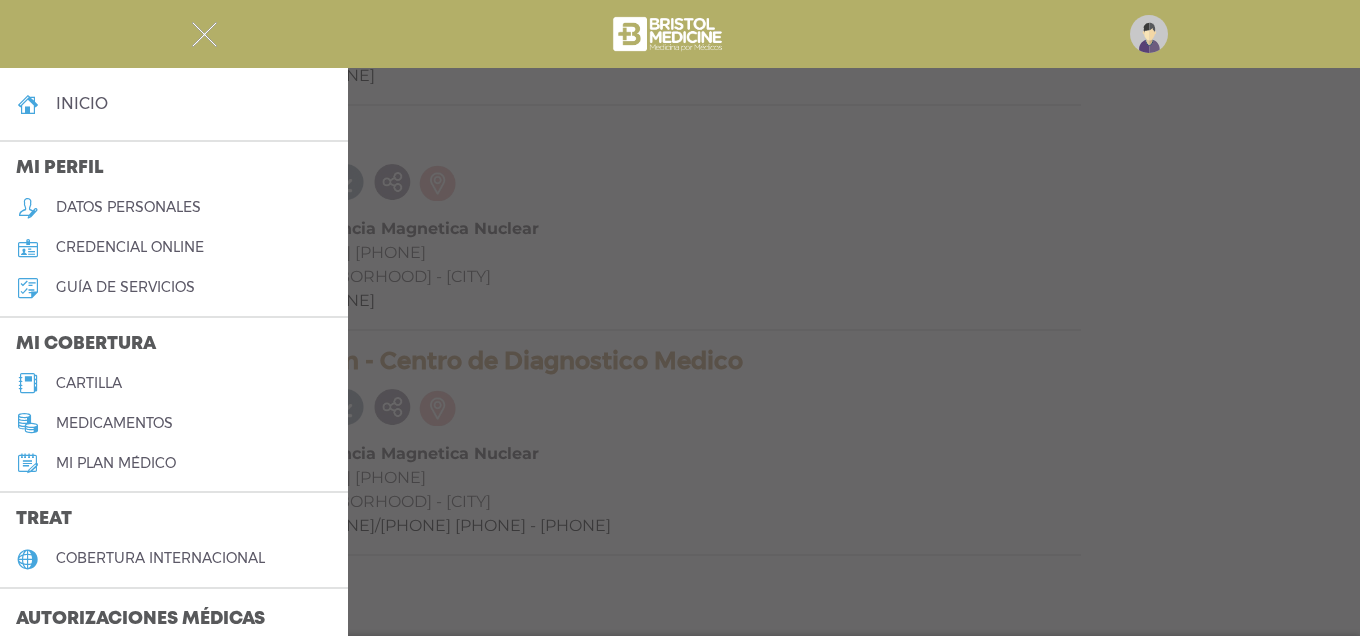 click on "credencial online" at bounding box center [130, 247] 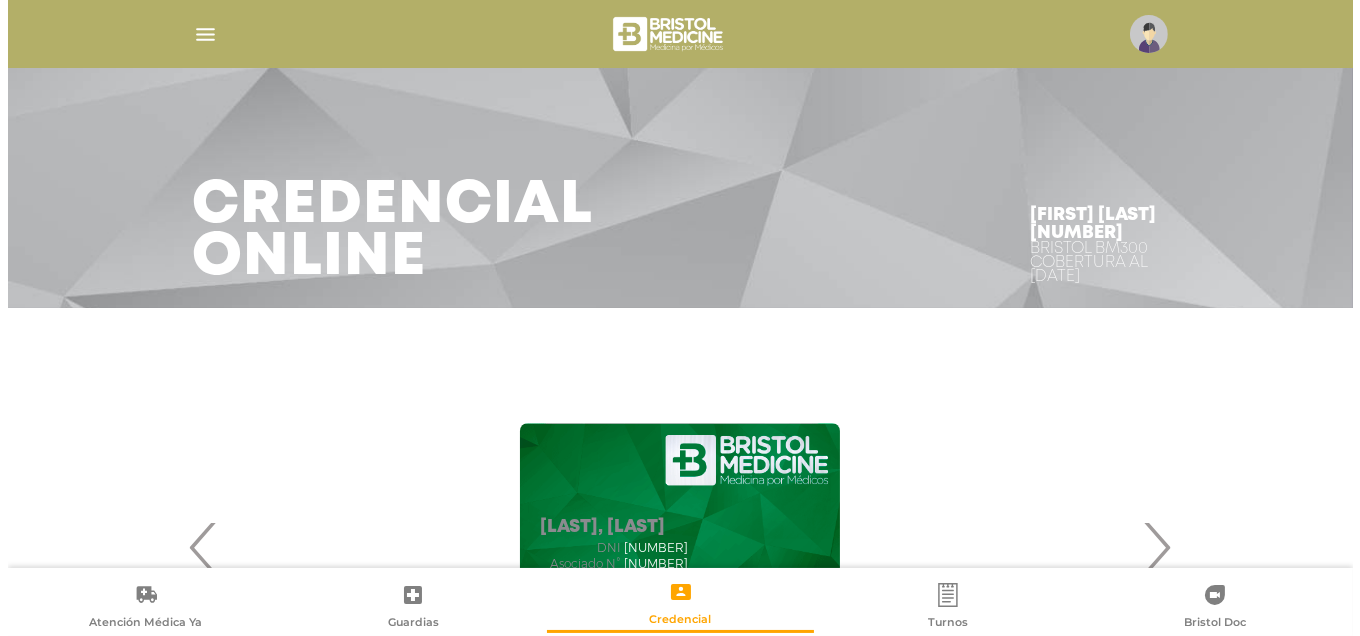 scroll, scrollTop: 200, scrollLeft: 0, axis: vertical 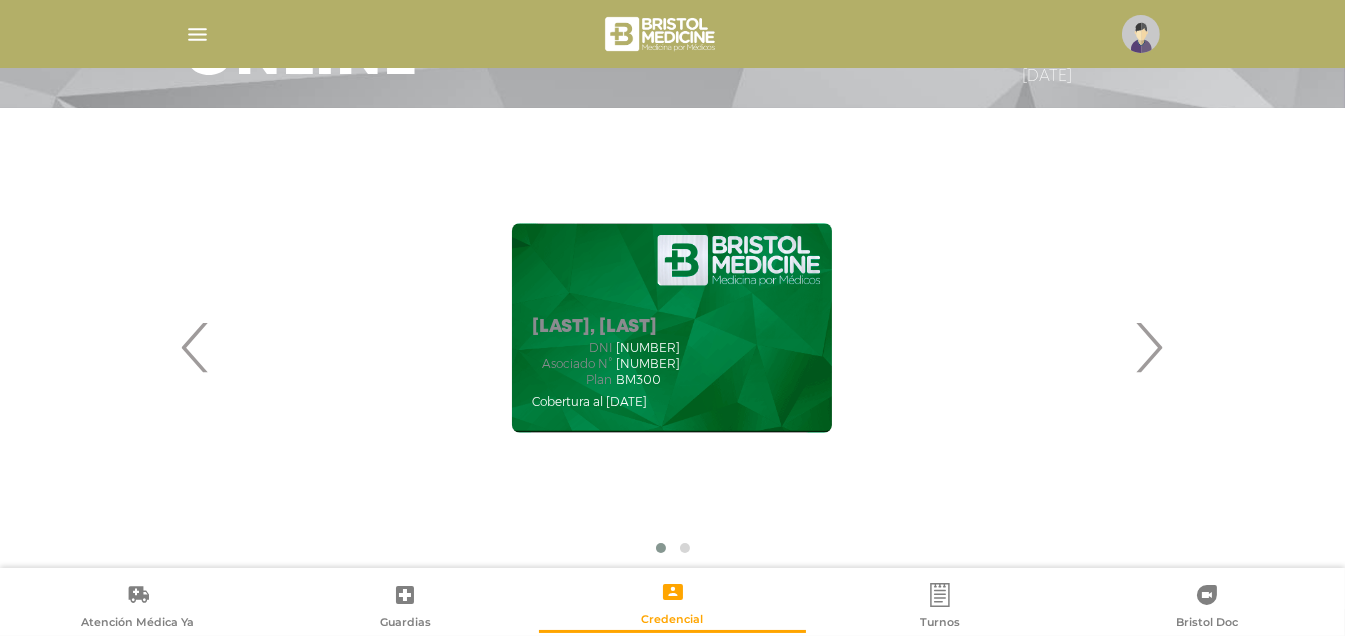 click at bounding box center (197, 34) 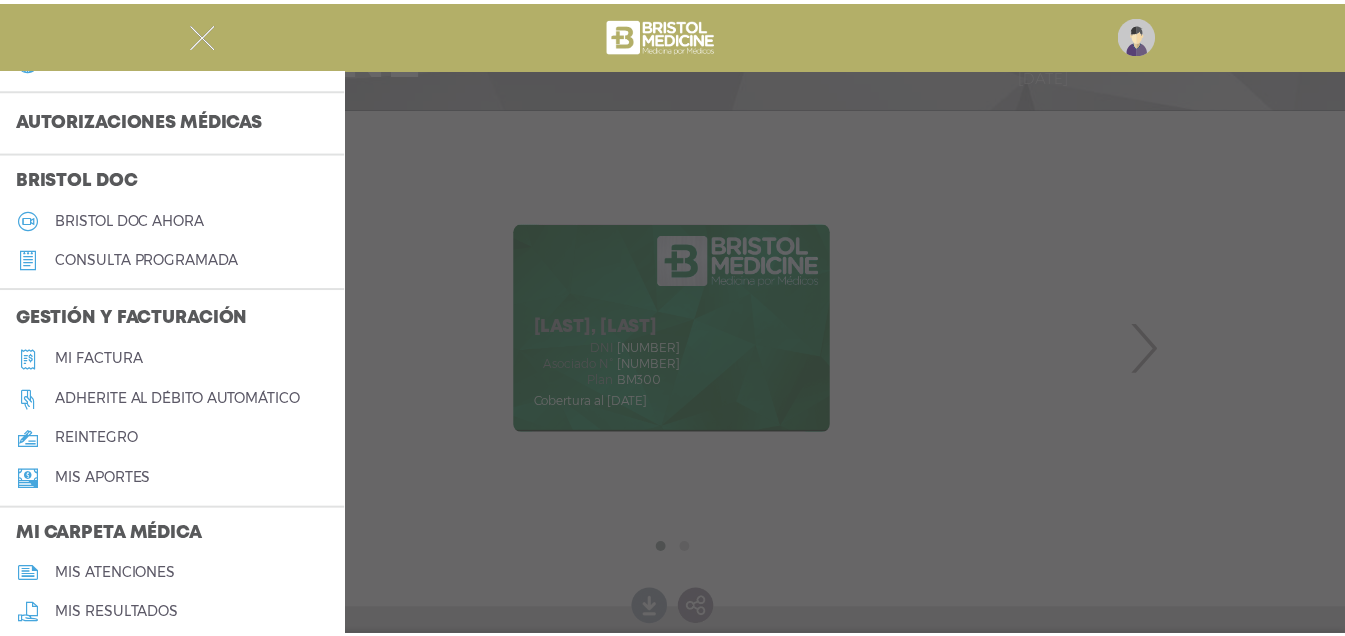 scroll, scrollTop: 865, scrollLeft: 0, axis: vertical 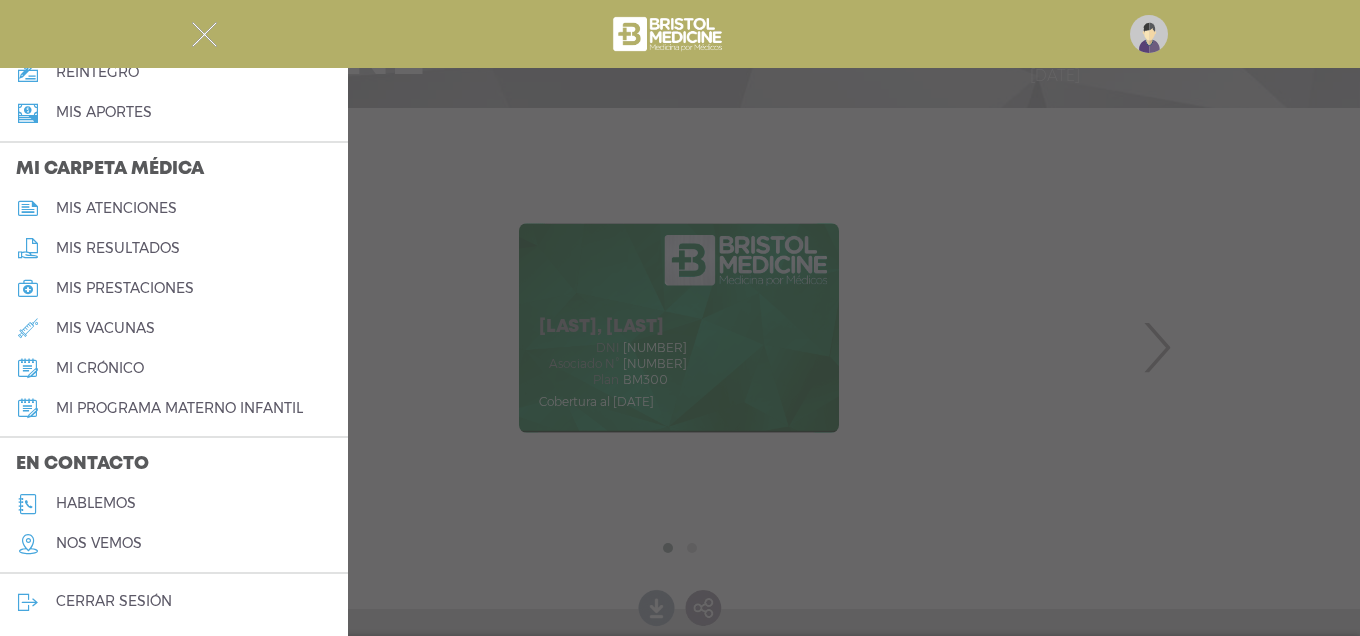 click on "cerrar sesión" at bounding box center (114, 601) 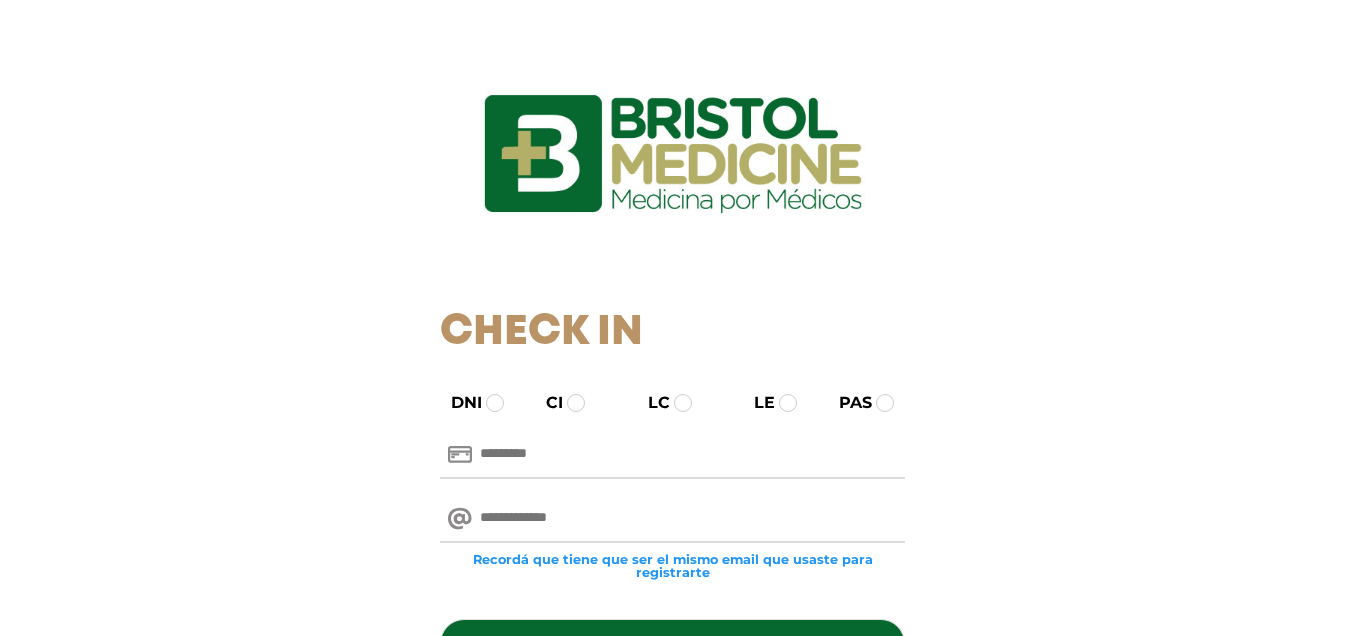 scroll, scrollTop: 0, scrollLeft: 0, axis: both 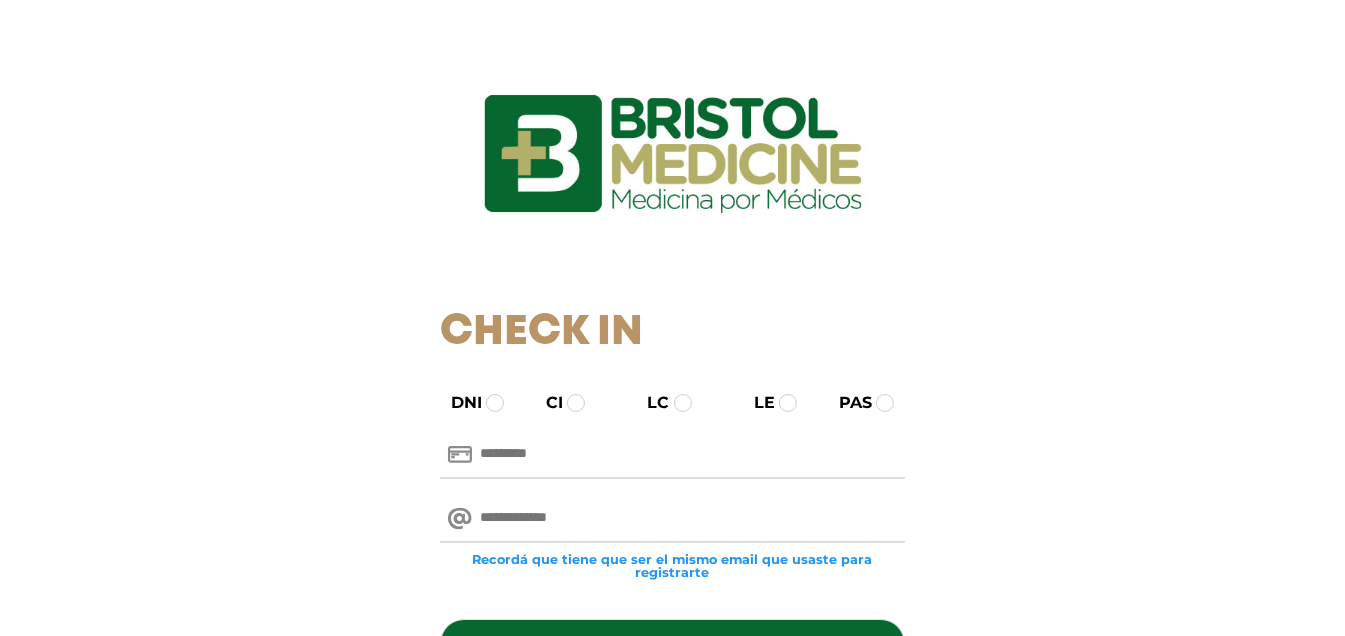 click at bounding box center (672, 455) 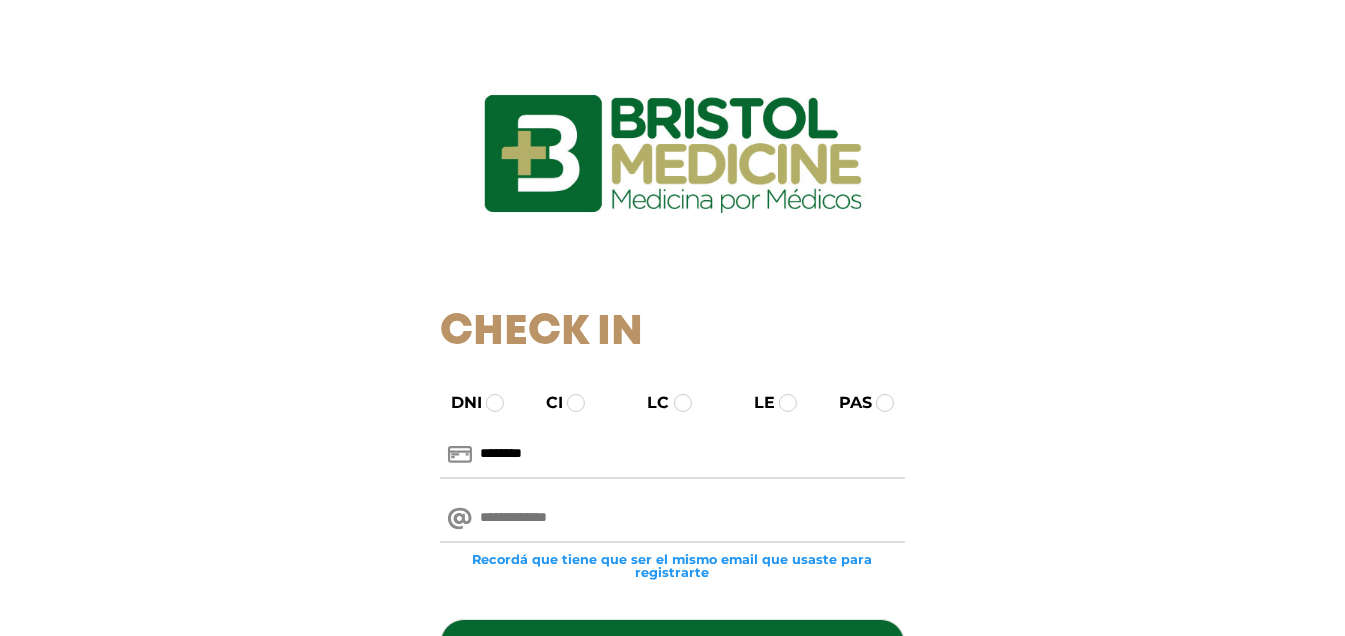 type on "********" 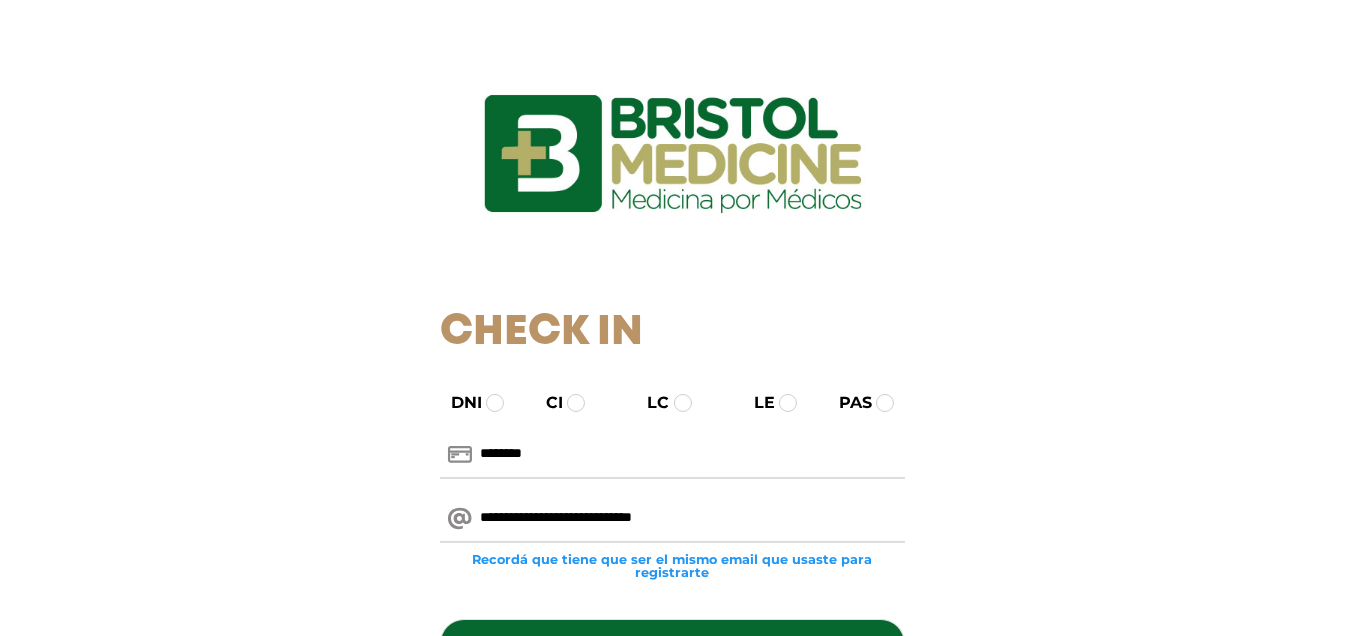 type on "**********" 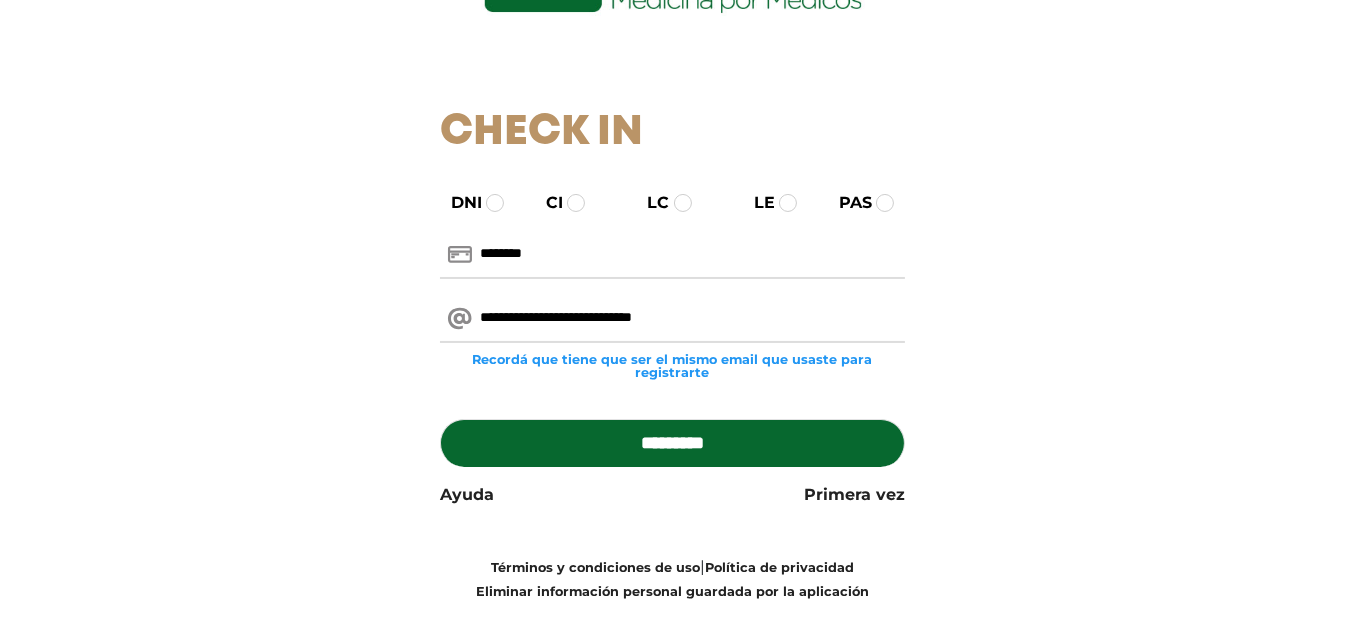 type on "********" 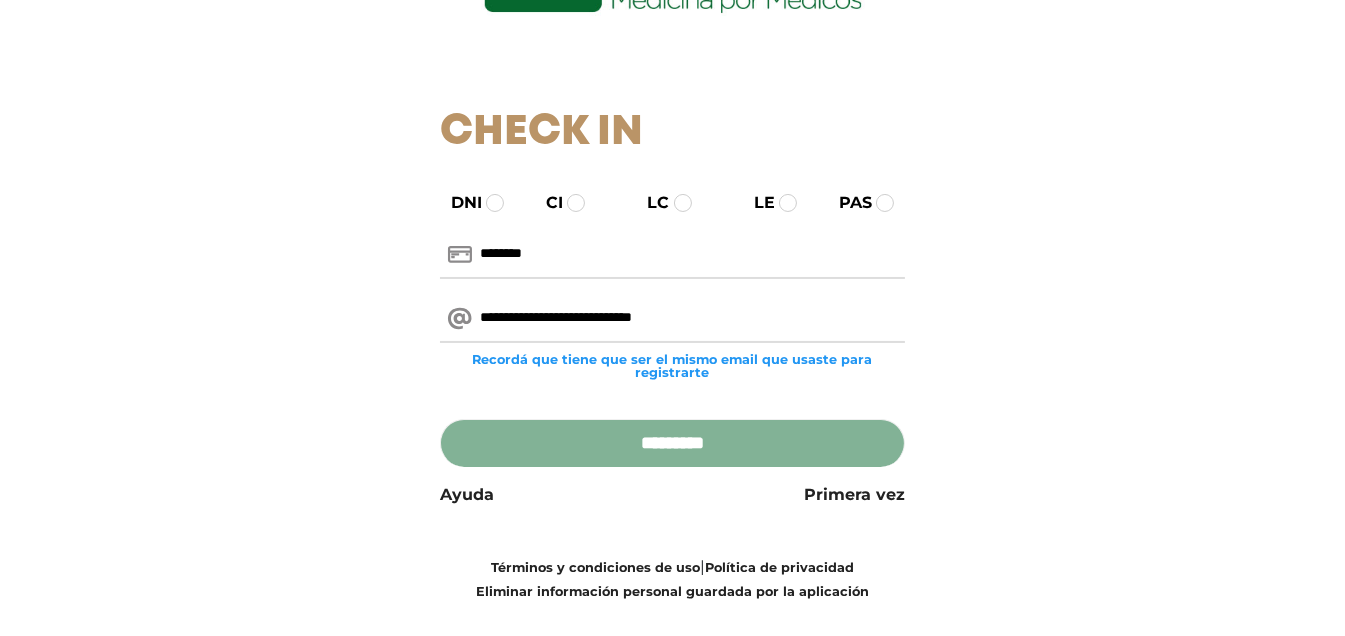 click on "*********" at bounding box center (672, 443) 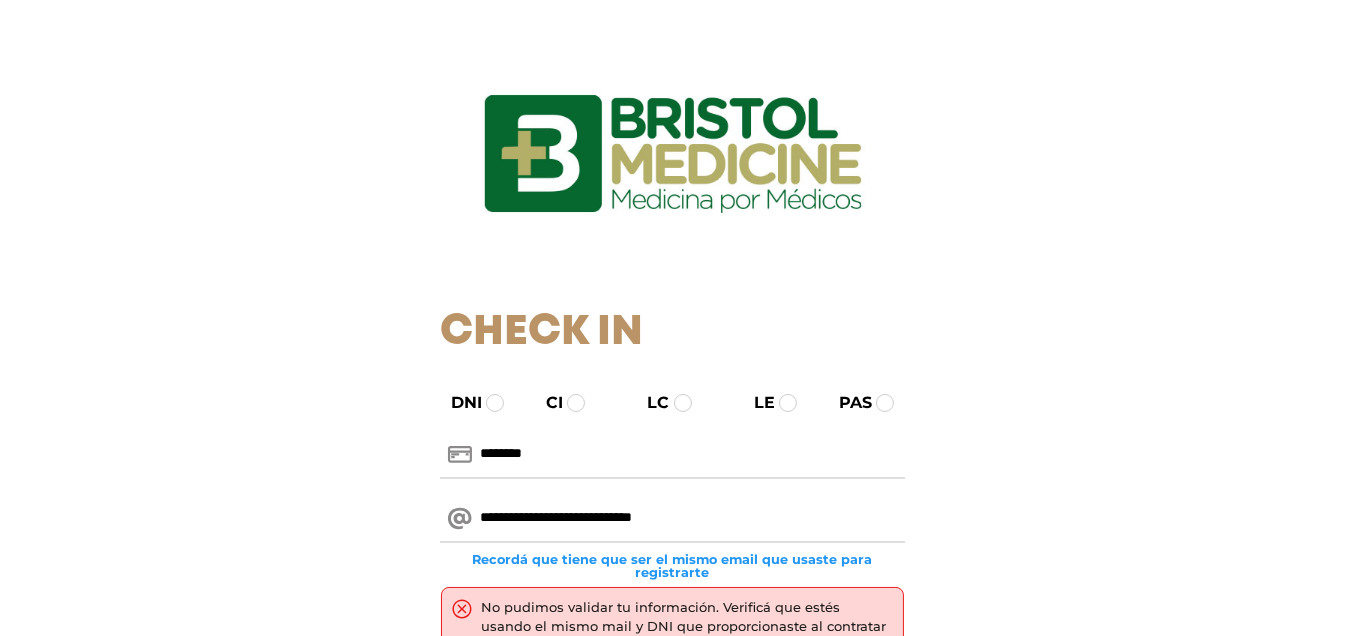 scroll, scrollTop: 200, scrollLeft: 0, axis: vertical 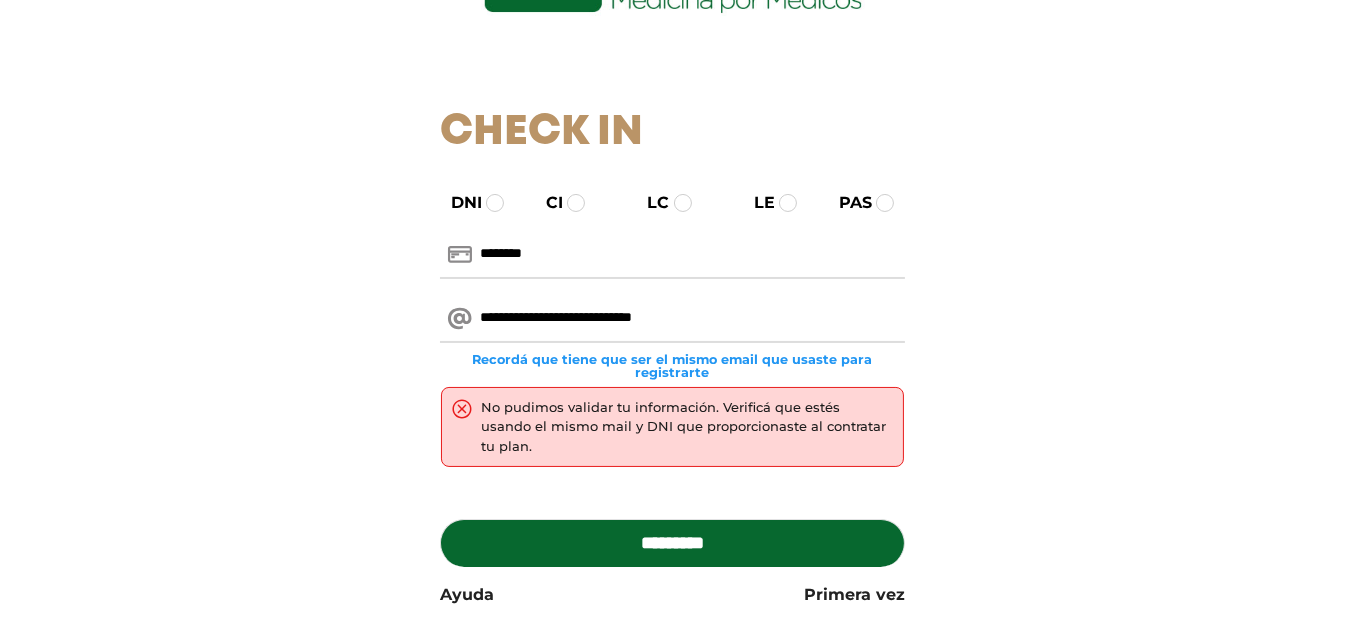 click on "**********" at bounding box center [672, 319] 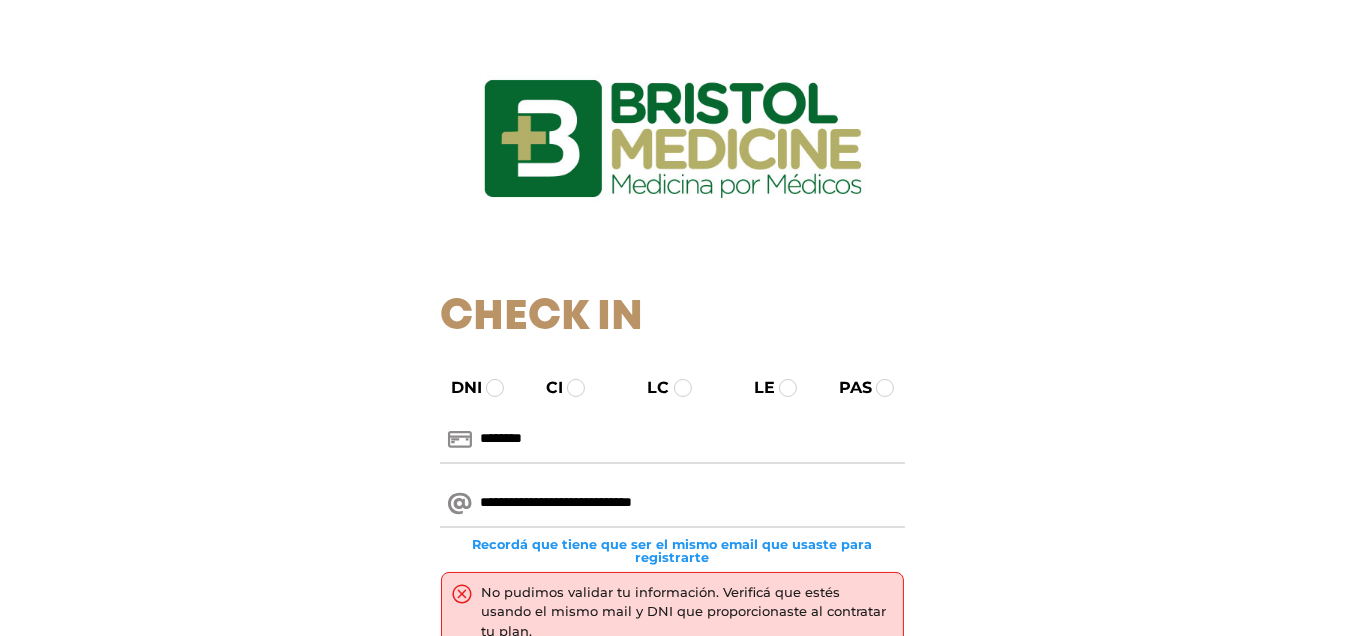 scroll, scrollTop: 0, scrollLeft: 0, axis: both 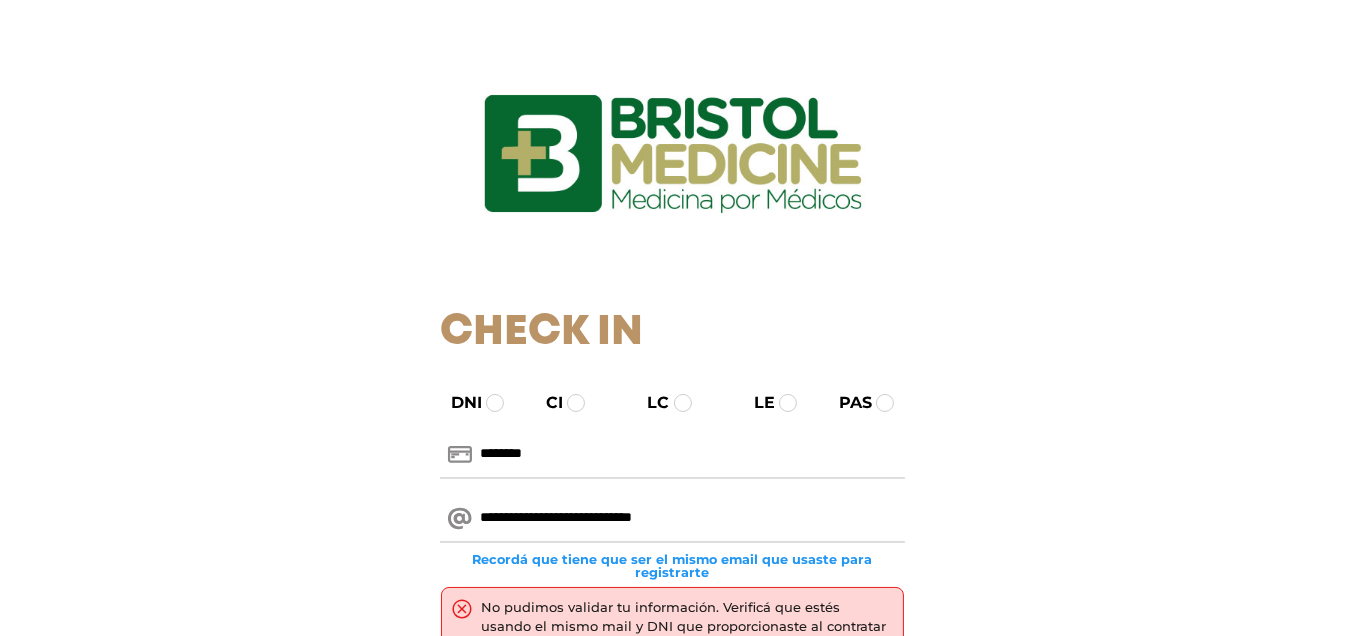 click on "********" at bounding box center [672, 455] 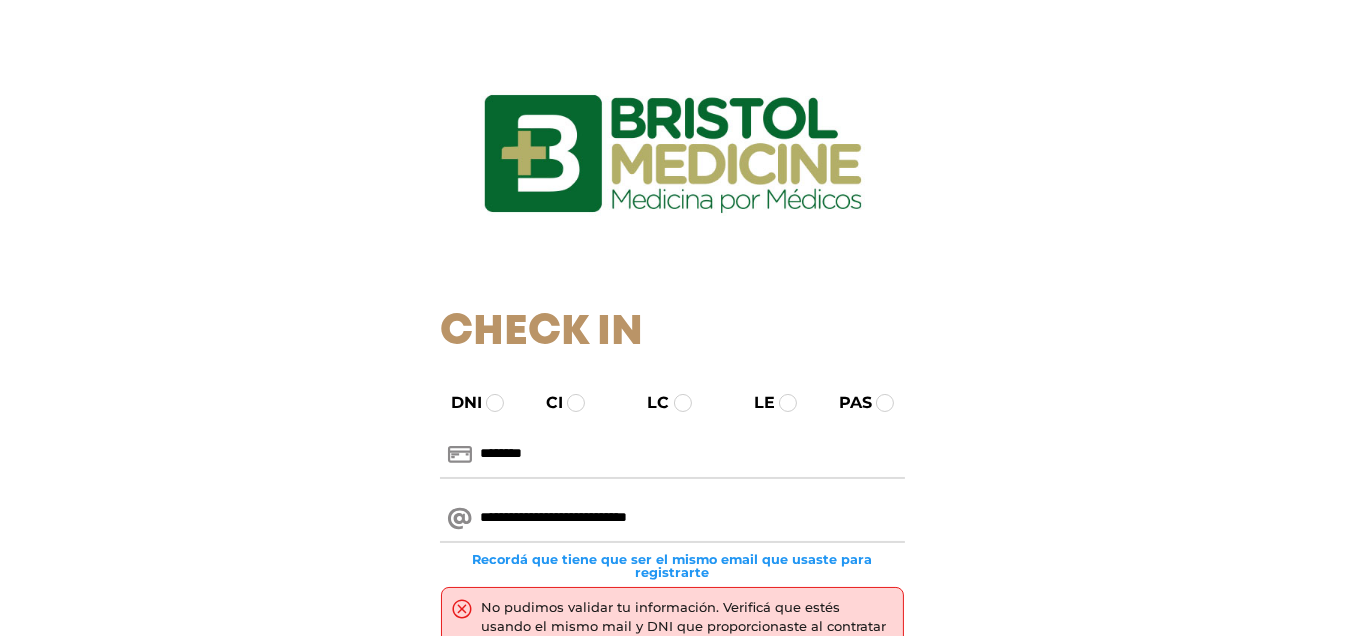 type on "**********" 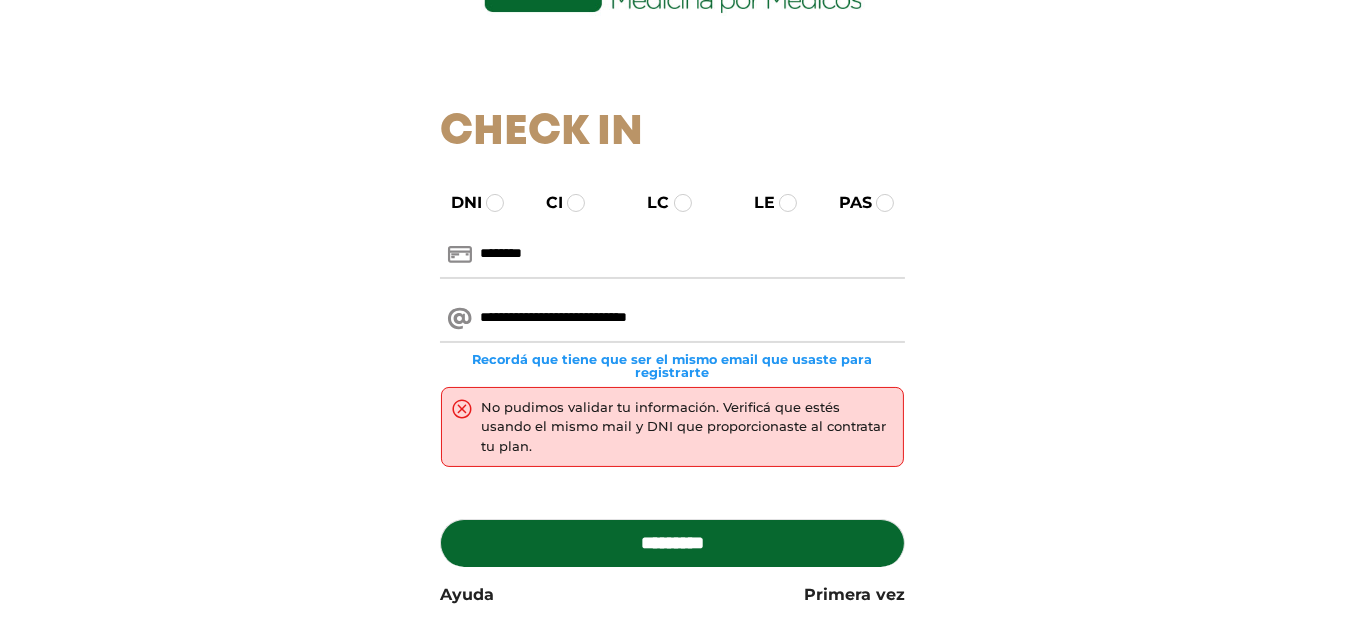 click on "*********" at bounding box center [672, 543] 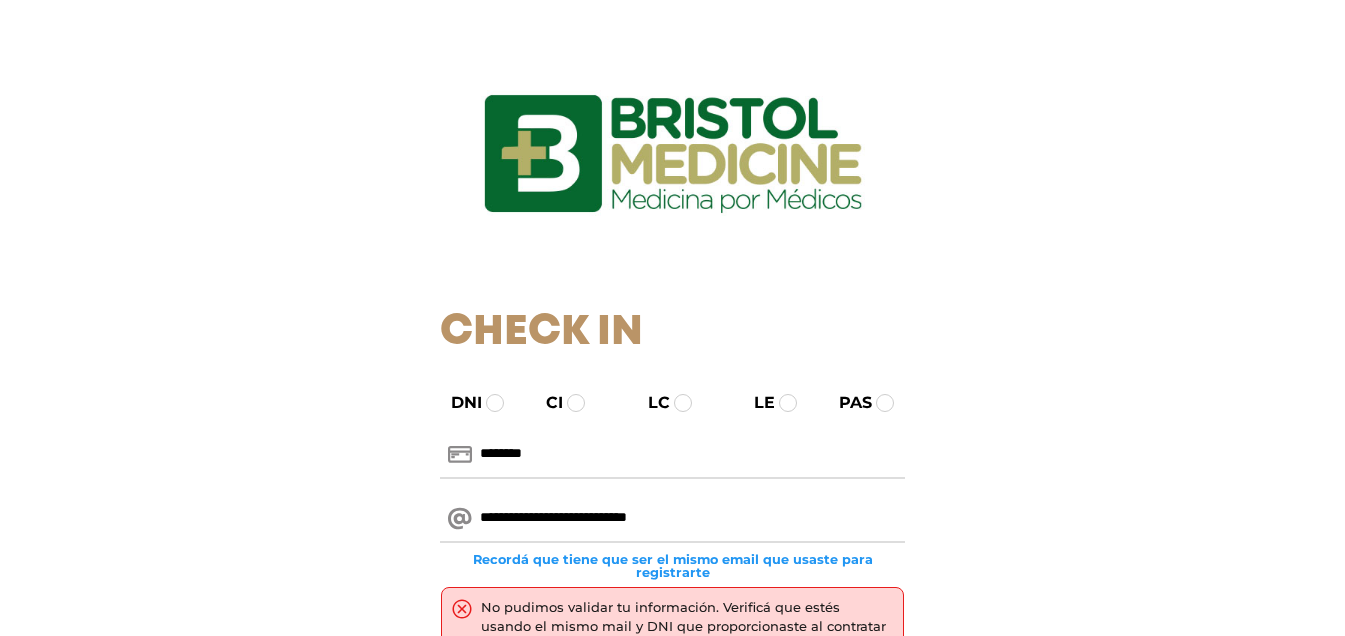 scroll, scrollTop: 0, scrollLeft: 0, axis: both 